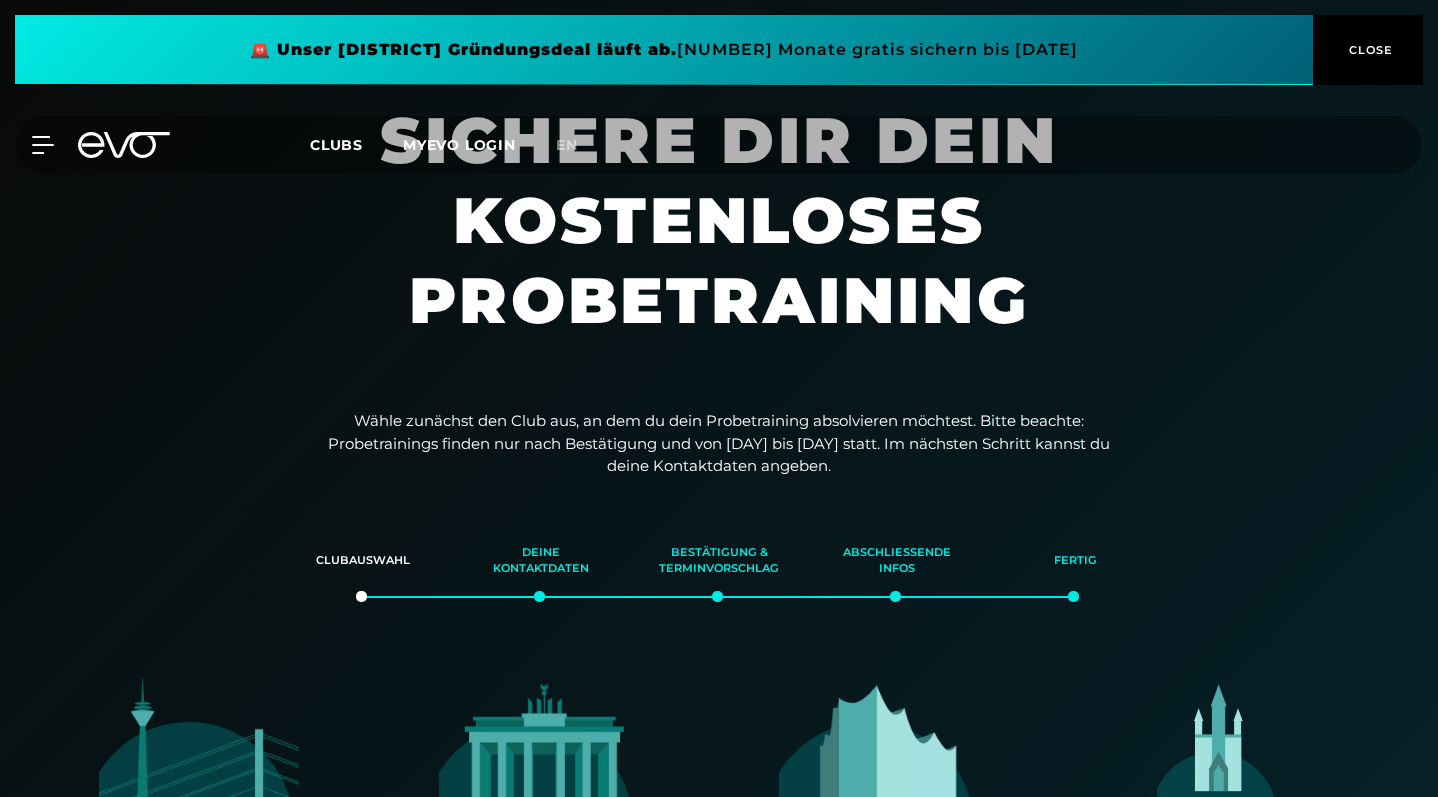 scroll, scrollTop: 527, scrollLeft: 0, axis: vertical 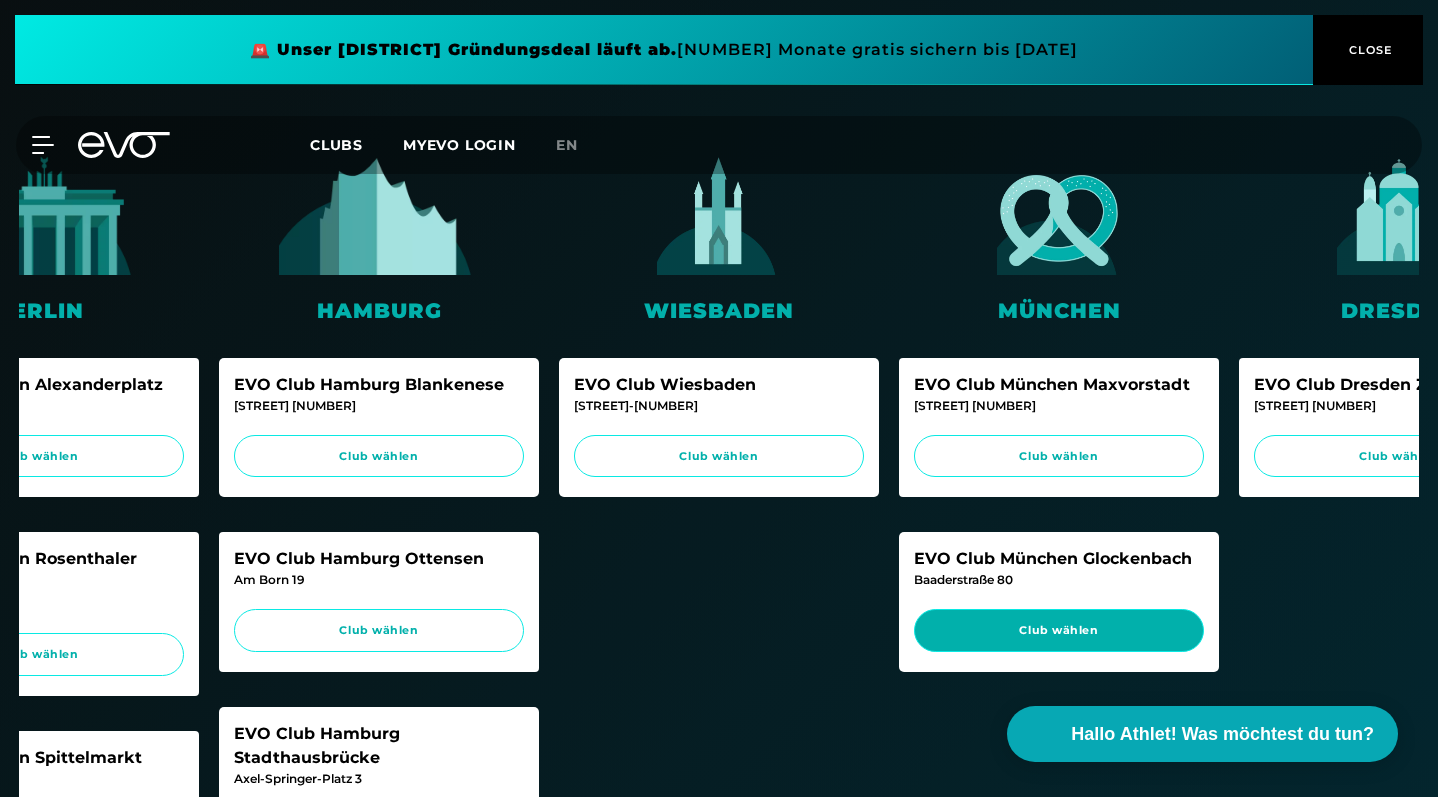 click on "Club wählen" at bounding box center [1059, 630] 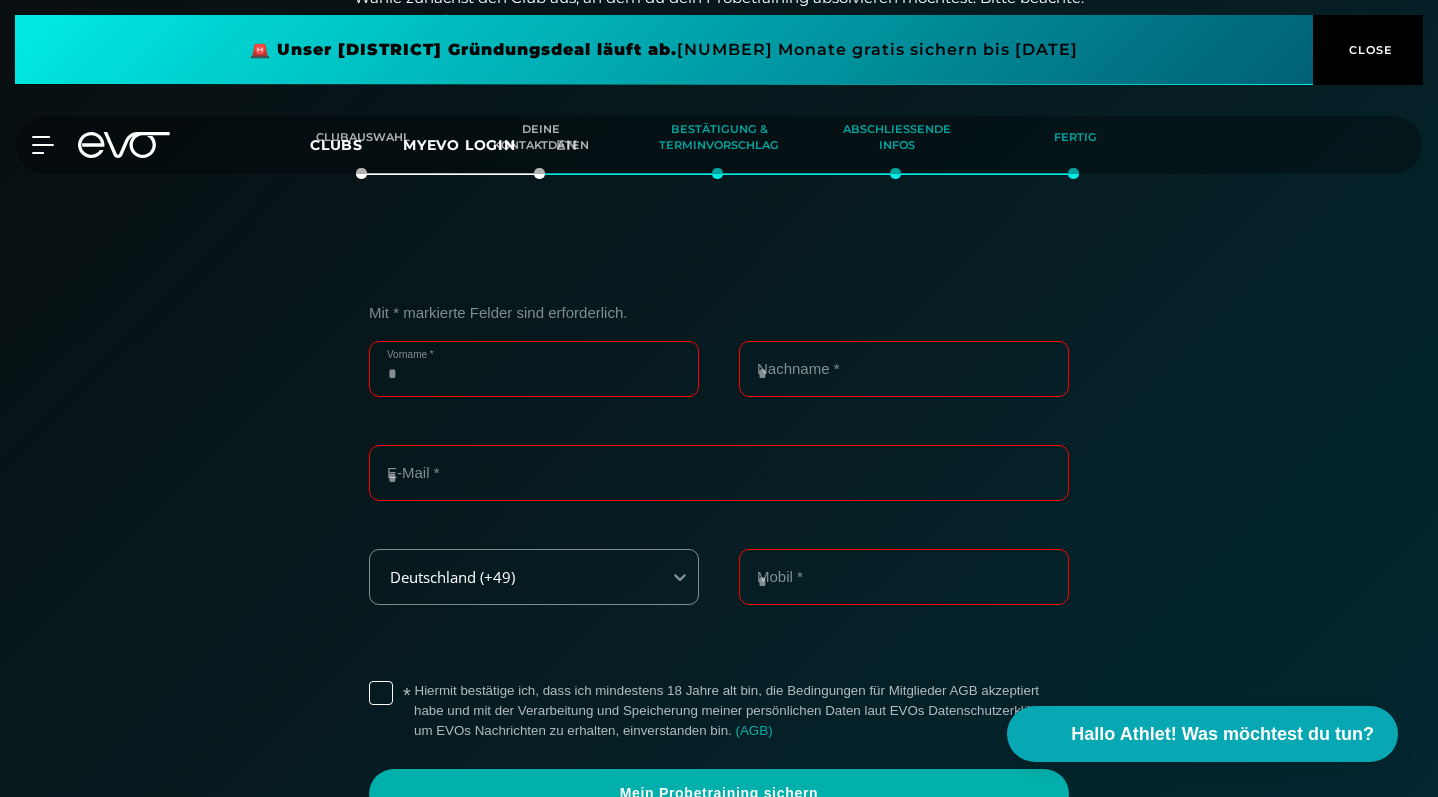 scroll, scrollTop: 422, scrollLeft: 0, axis: vertical 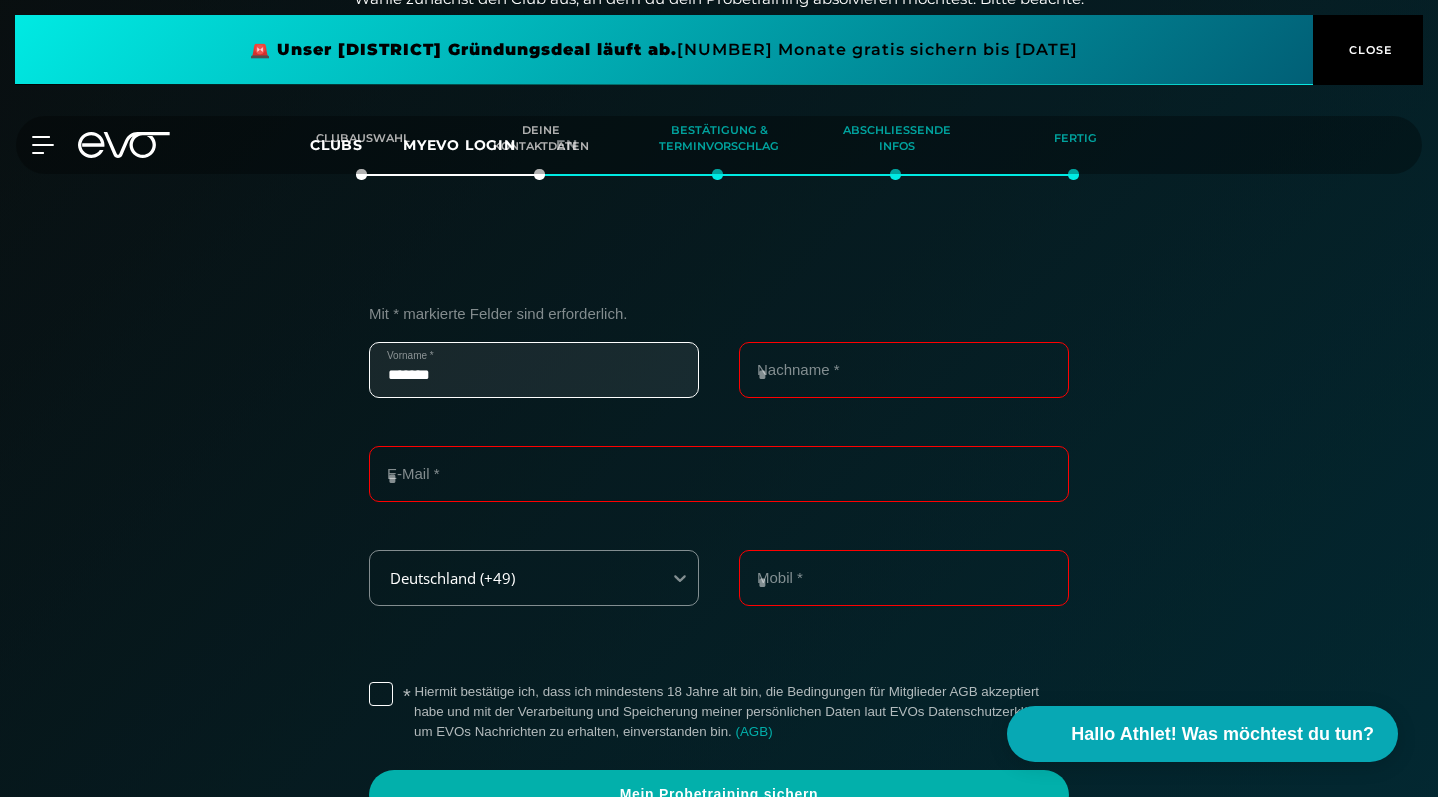 type on "*******" 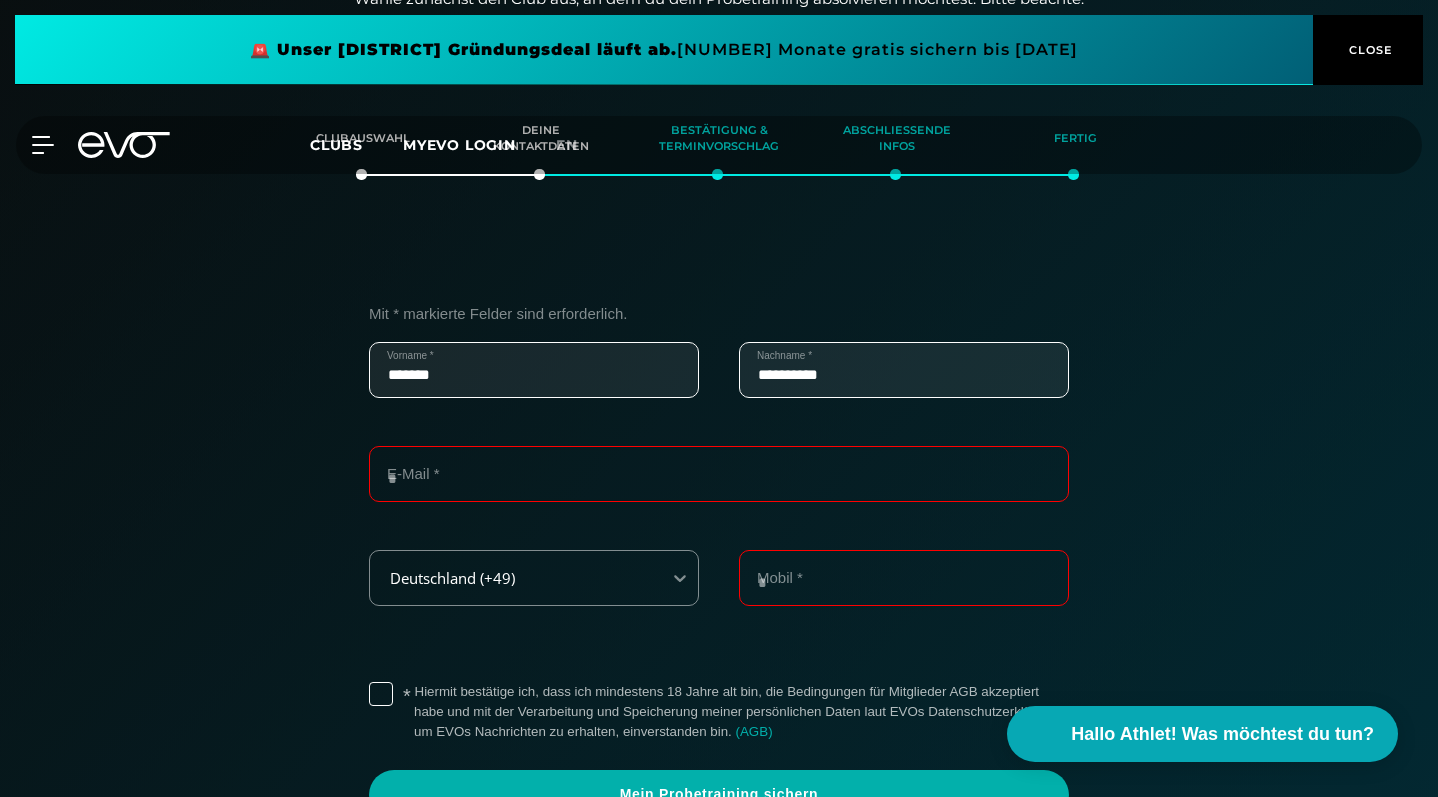 type on "**********" 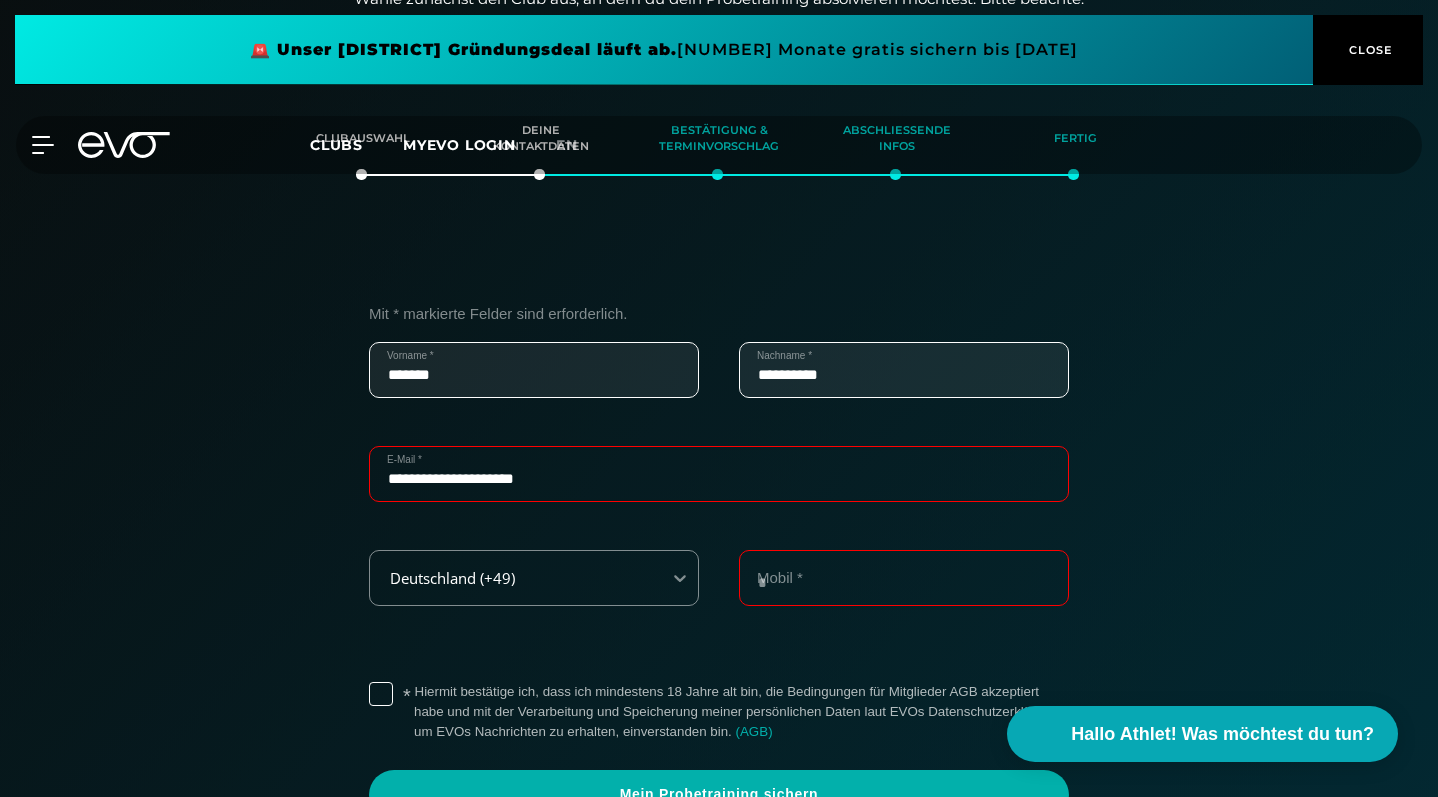 type on "**********" 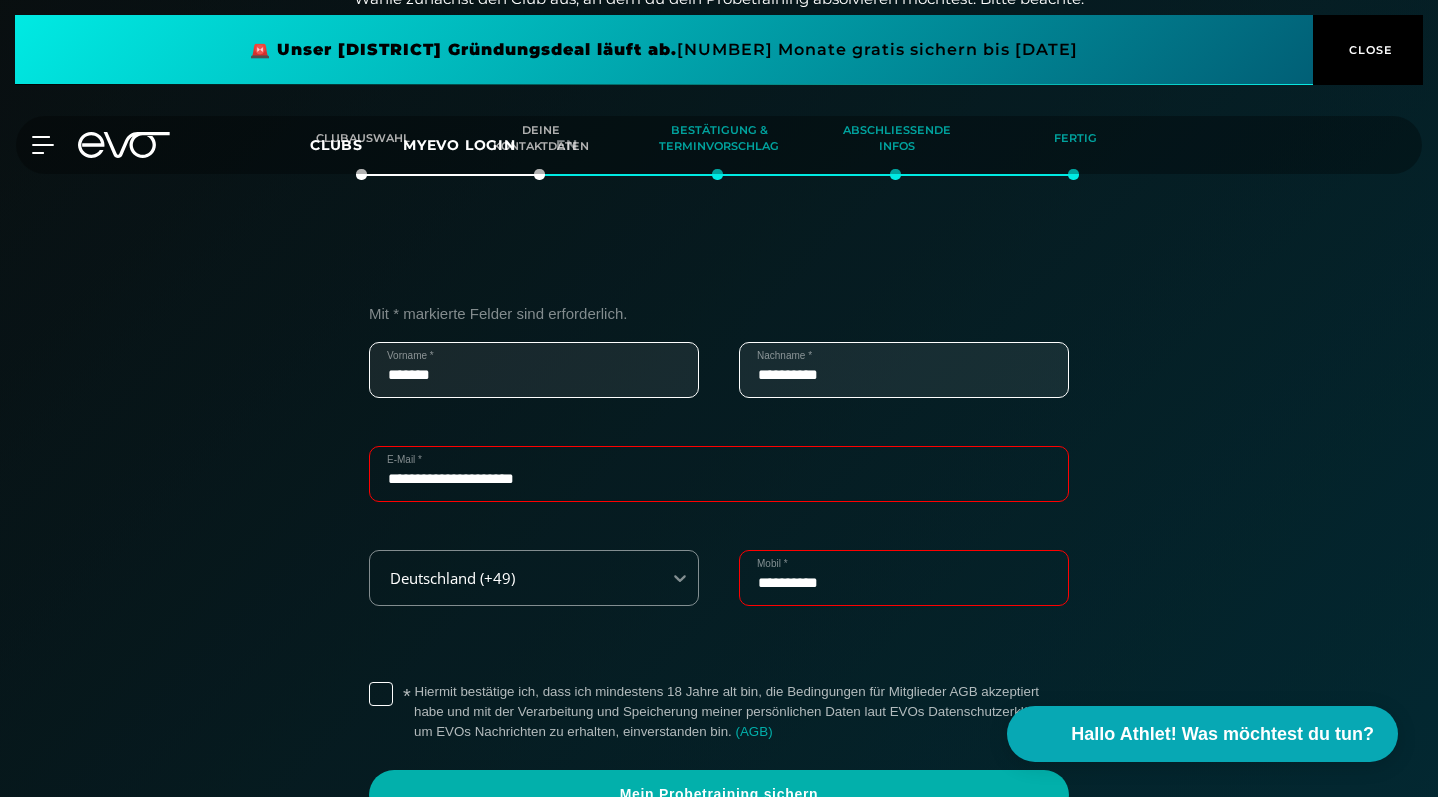 click on "**********" at bounding box center (719, 572) 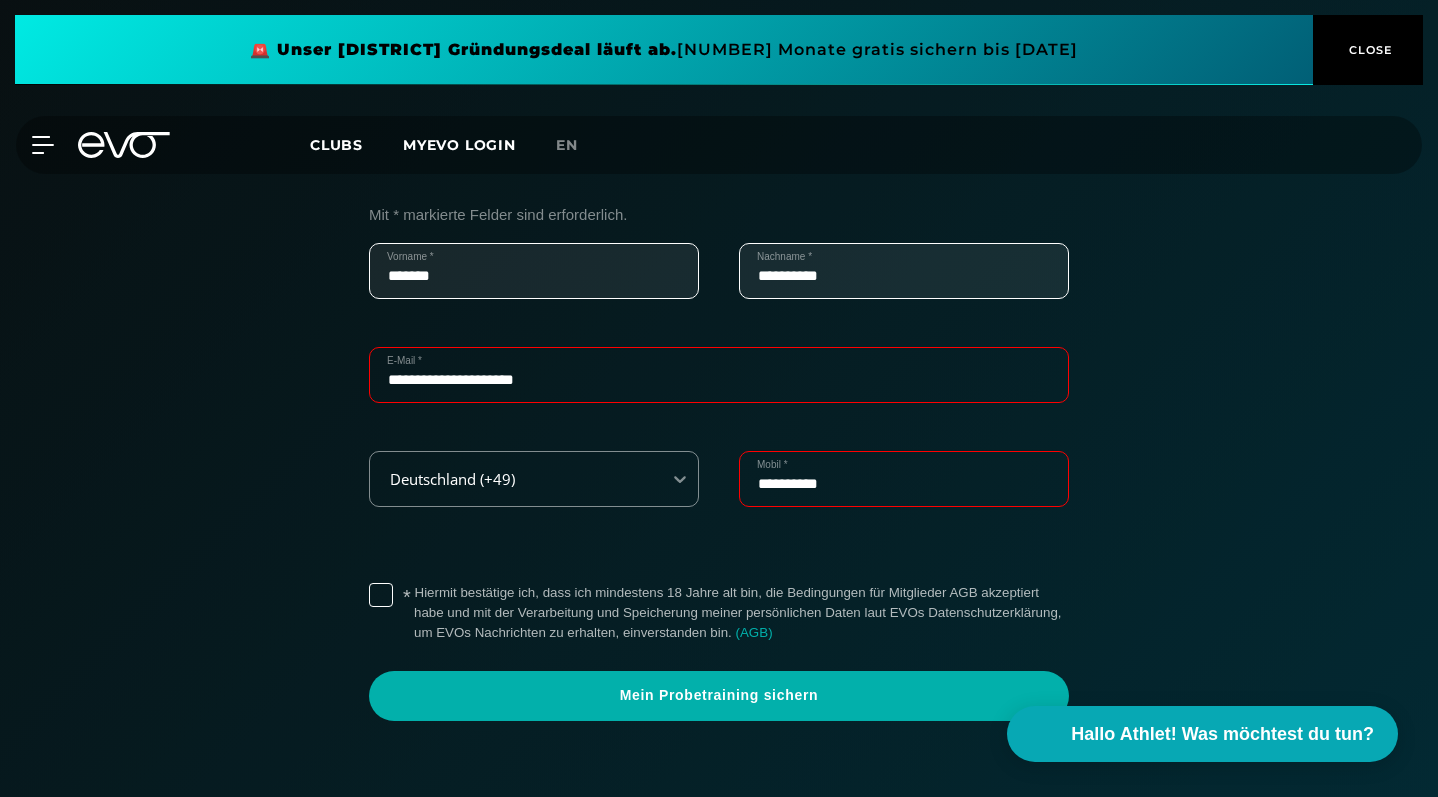 scroll, scrollTop: 524, scrollLeft: 0, axis: vertical 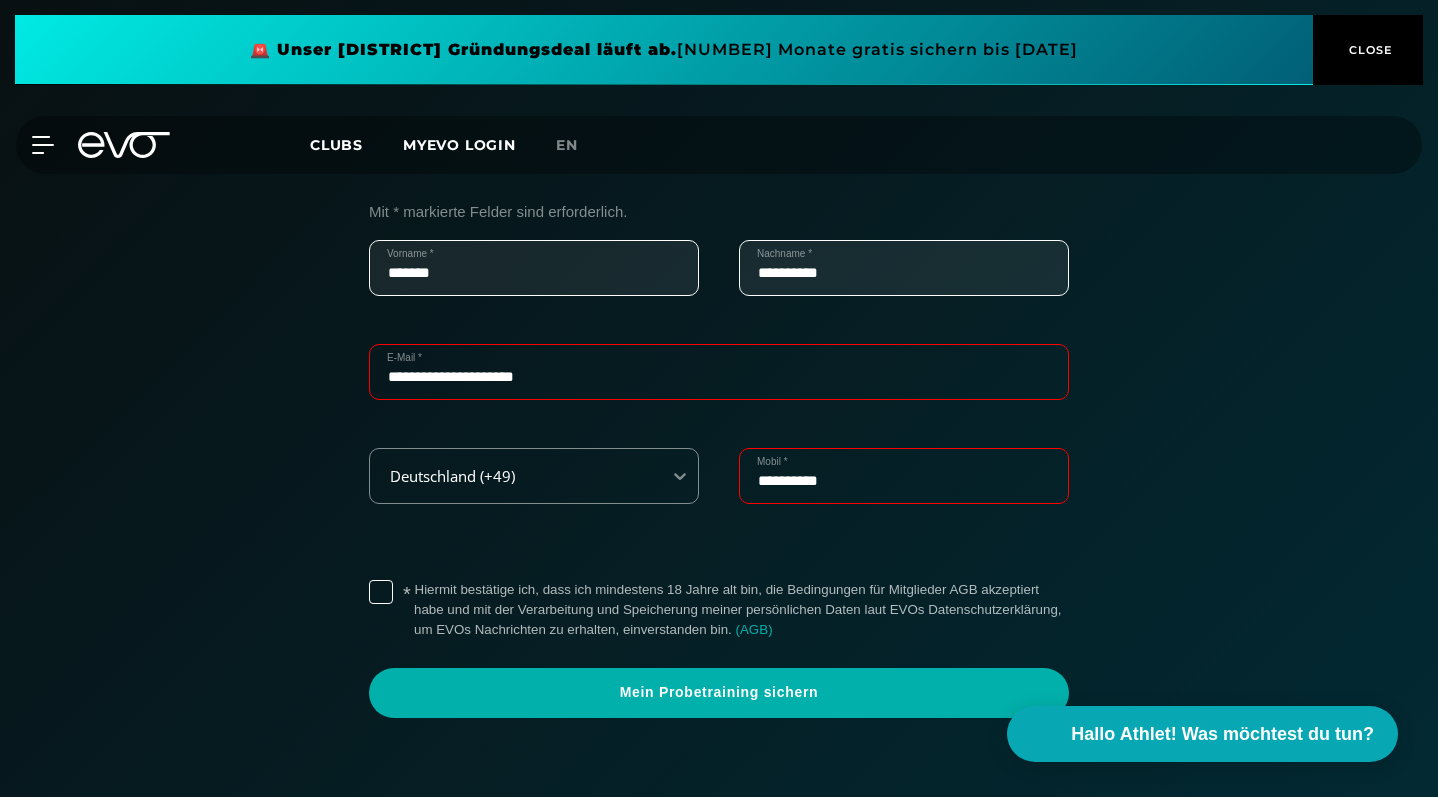 click on "*   Hiermit bestätige ich, dass ich mindestens 18 Jahre alt bin, die Bedingungen für Mitglieder AGB akzeptiert habe und mit der Verarbeitung und Speicherung meiner persönlichen Daten laut EVOs Datenschutzerklärung, um EVOs Nachrichten zu erhalten, einverstanden bin.   ( AGB )" at bounding box center [741, 610] 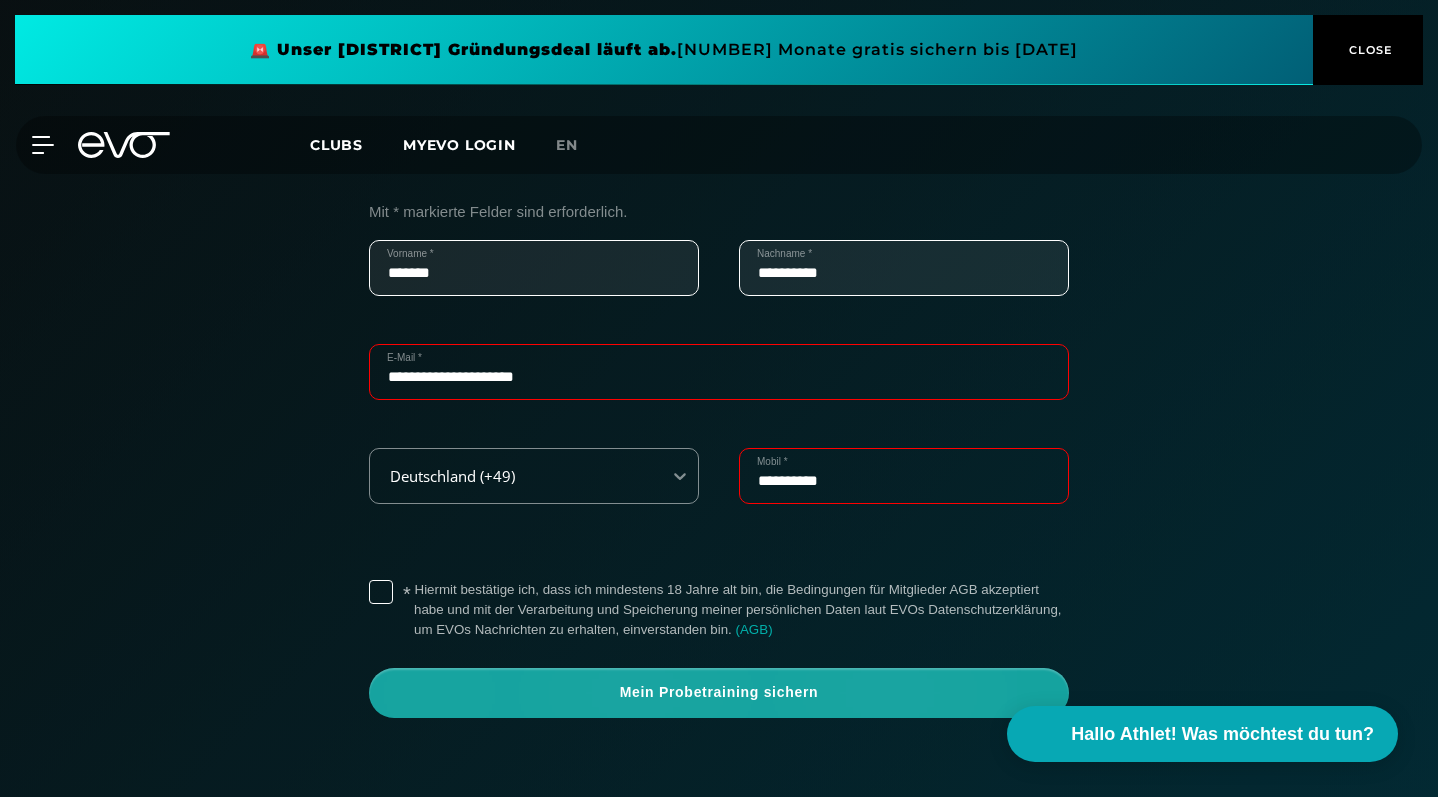 click on "Mein Probetraining sichern" at bounding box center [719, 693] 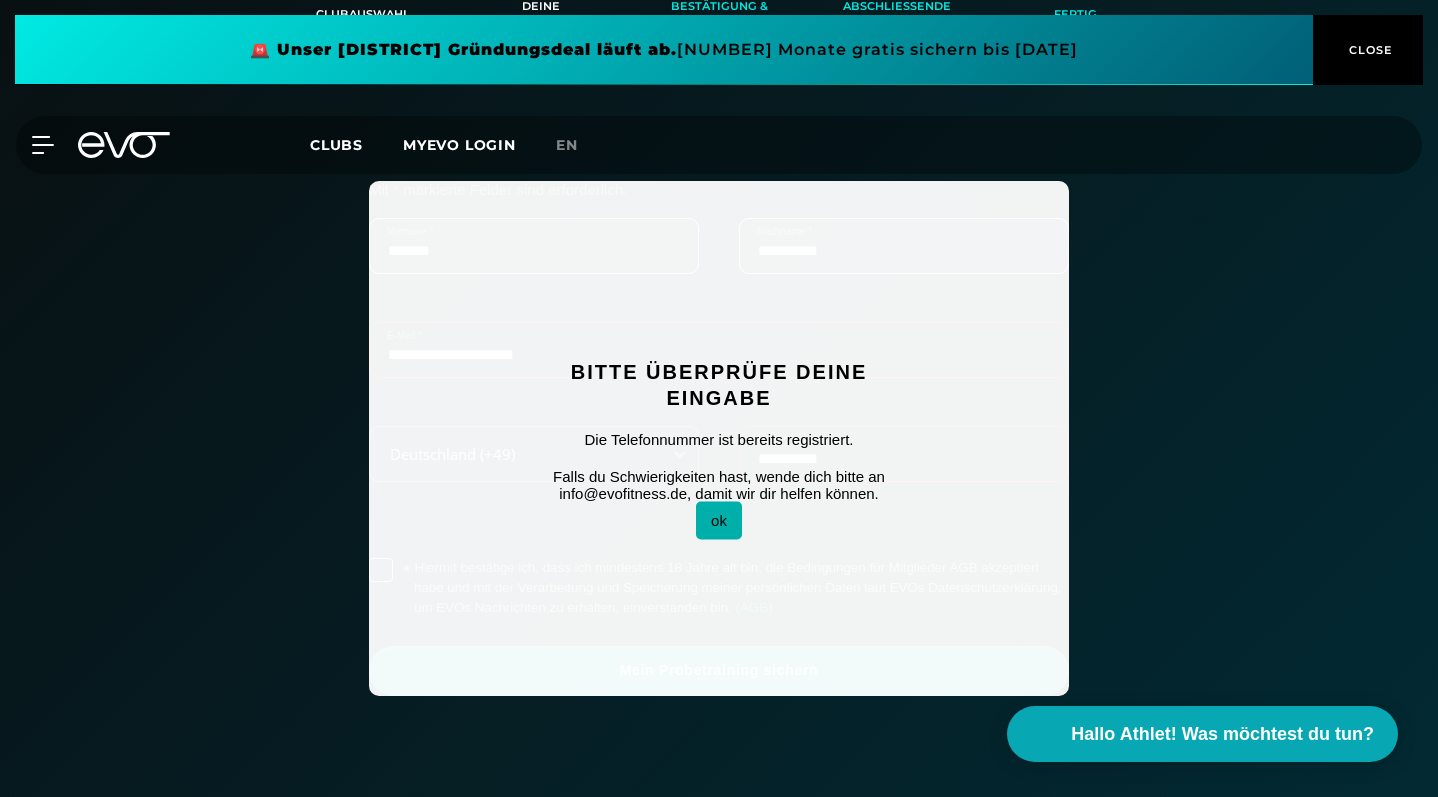 scroll, scrollTop: 549, scrollLeft: 0, axis: vertical 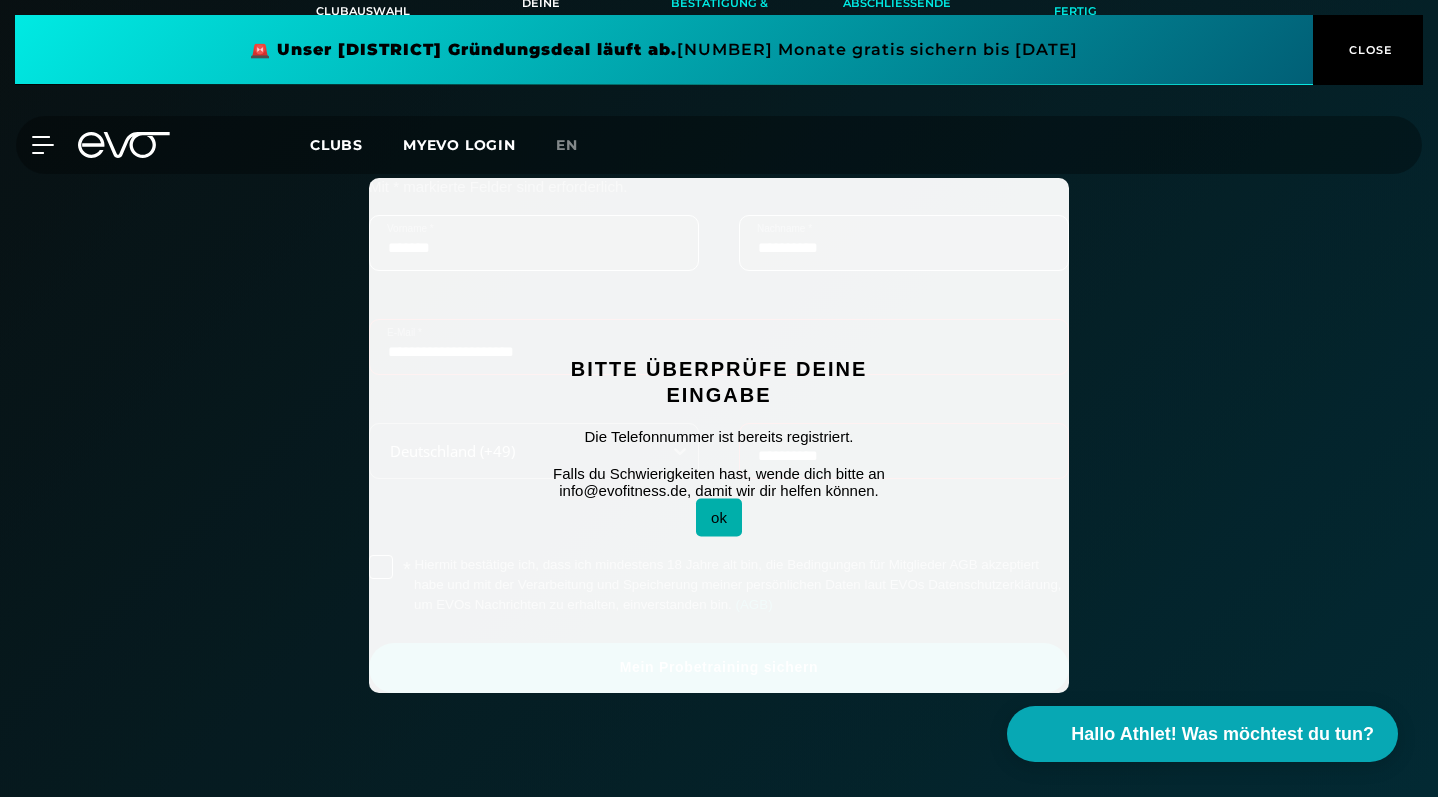 click on "ok" at bounding box center [719, 517] 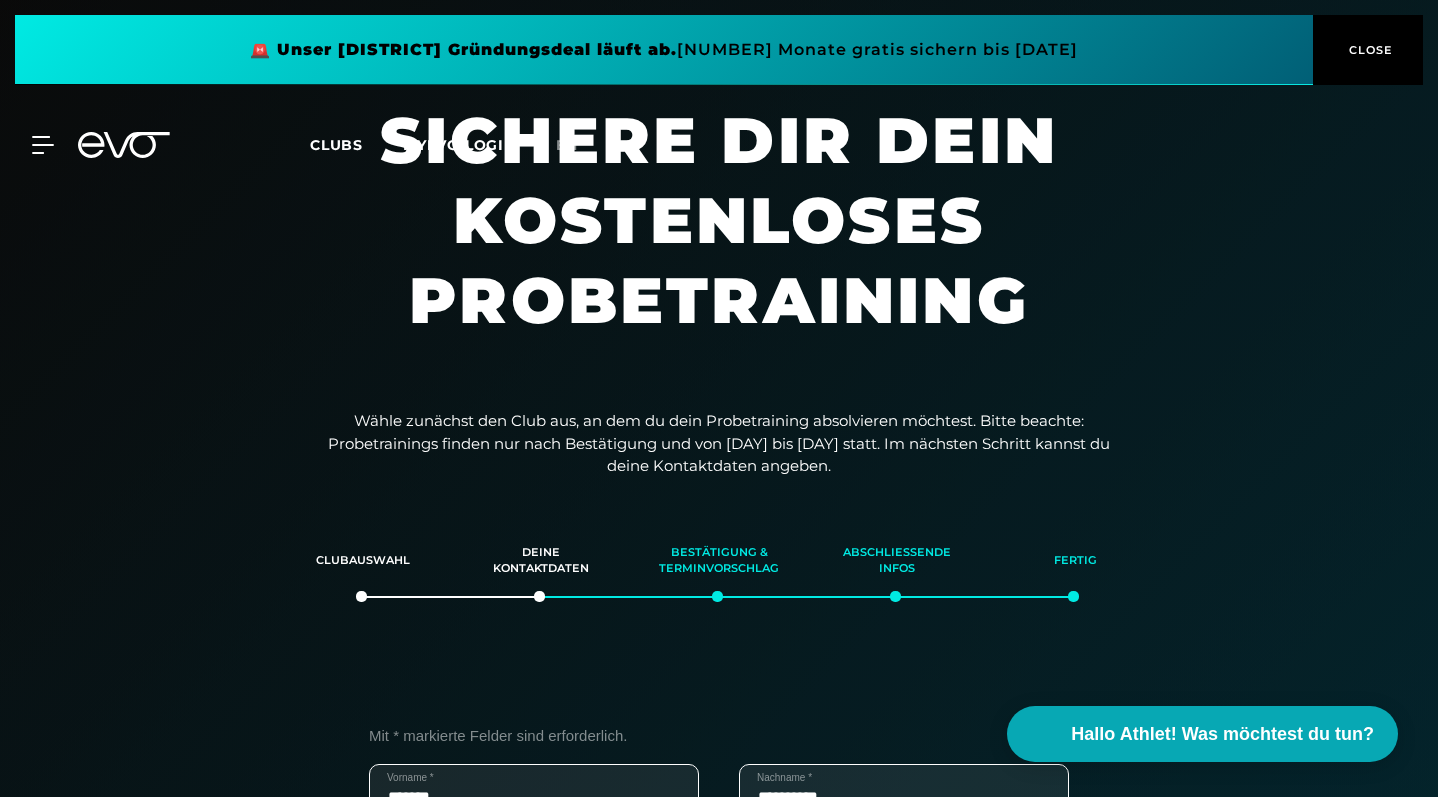 scroll, scrollTop: 0, scrollLeft: 0, axis: both 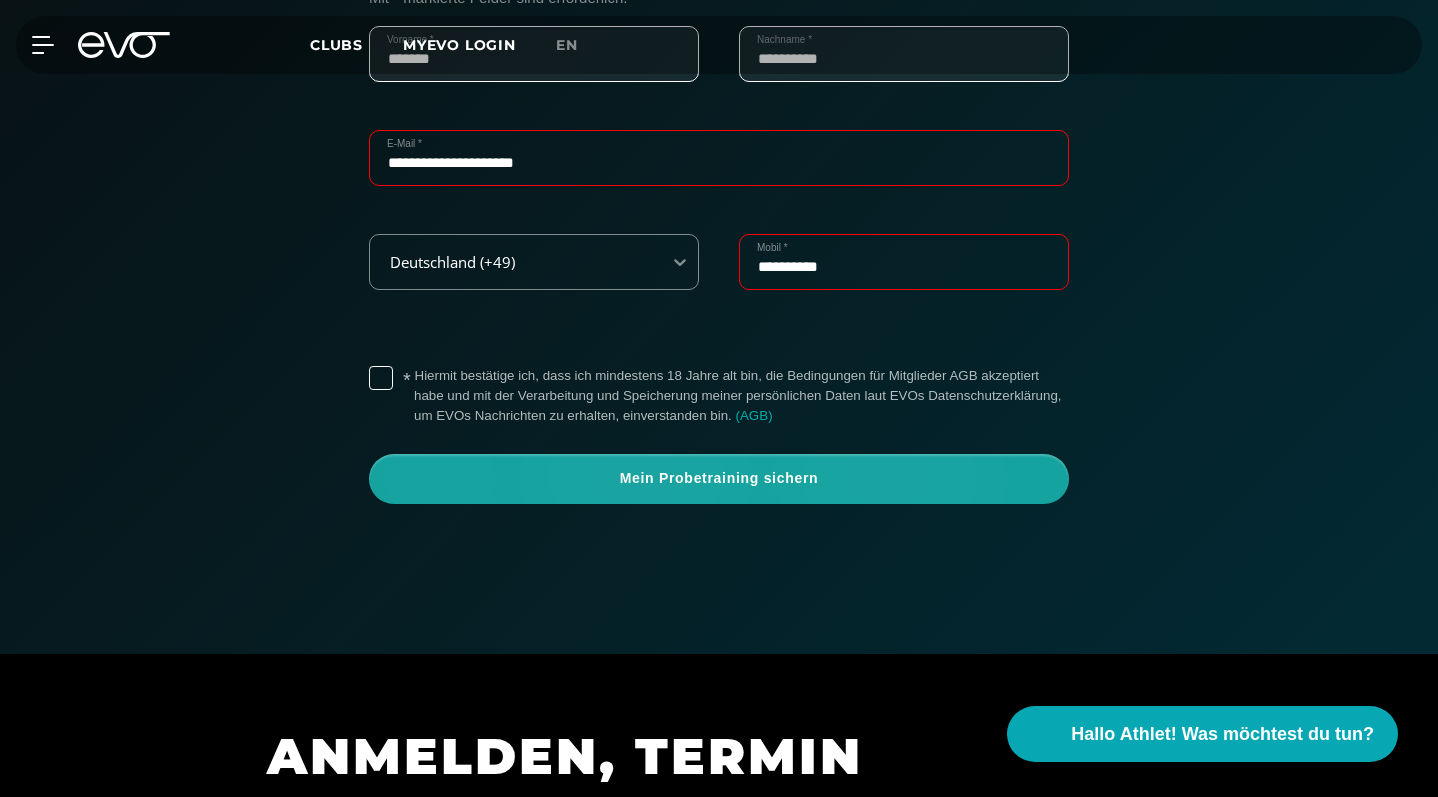click on "Mein Probetraining sichern" at bounding box center (719, 479) 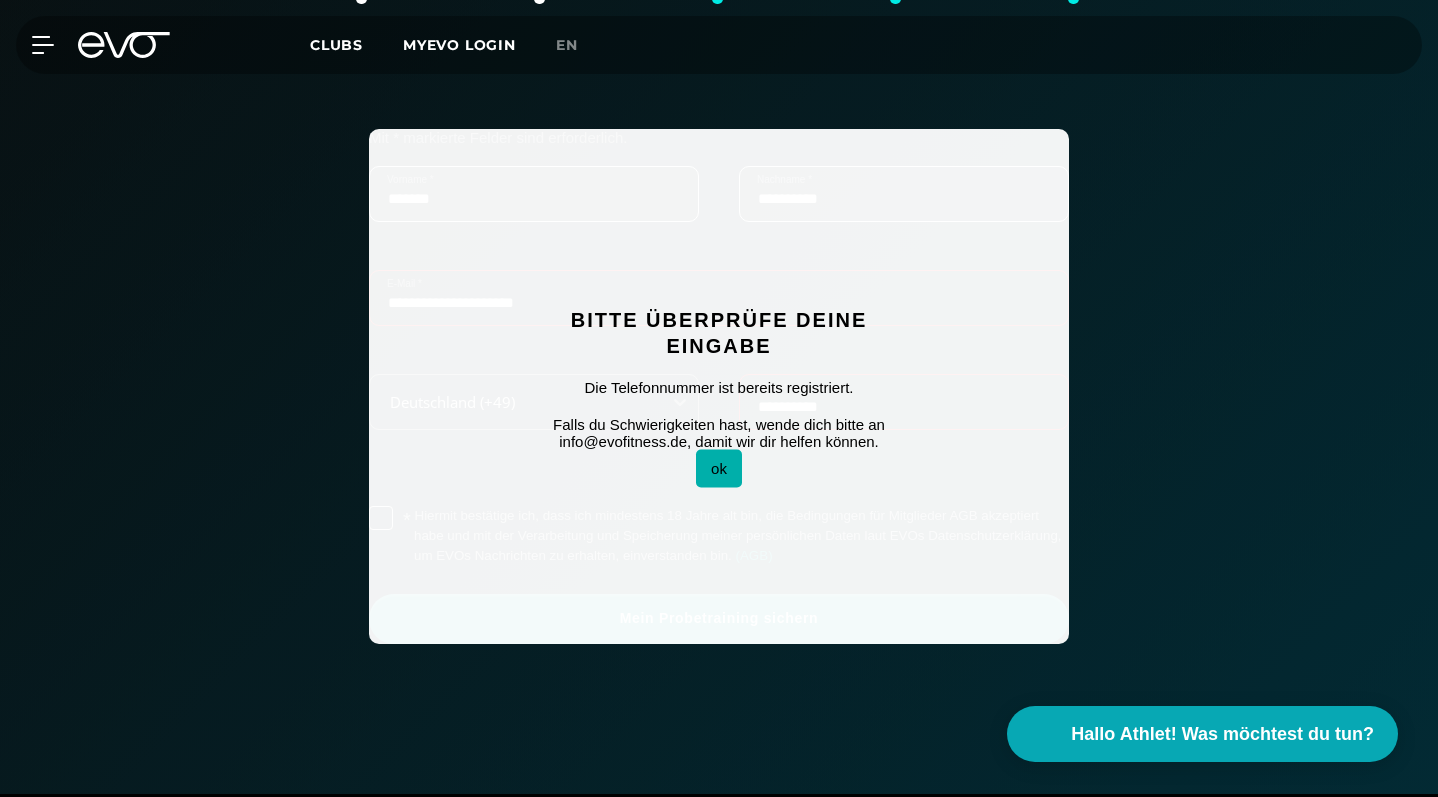 scroll, scrollTop: 595, scrollLeft: 0, axis: vertical 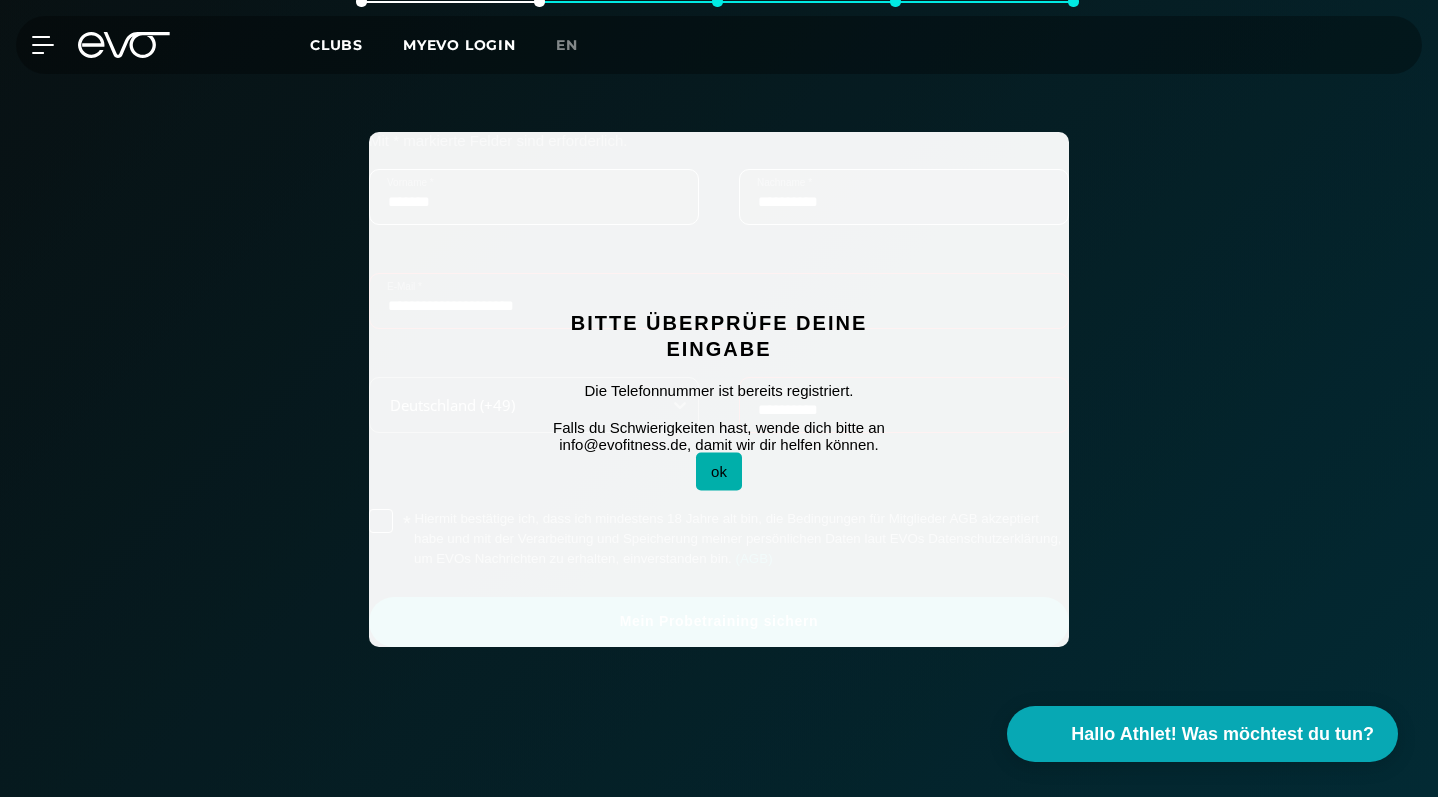 click on "ok" at bounding box center [719, 471] 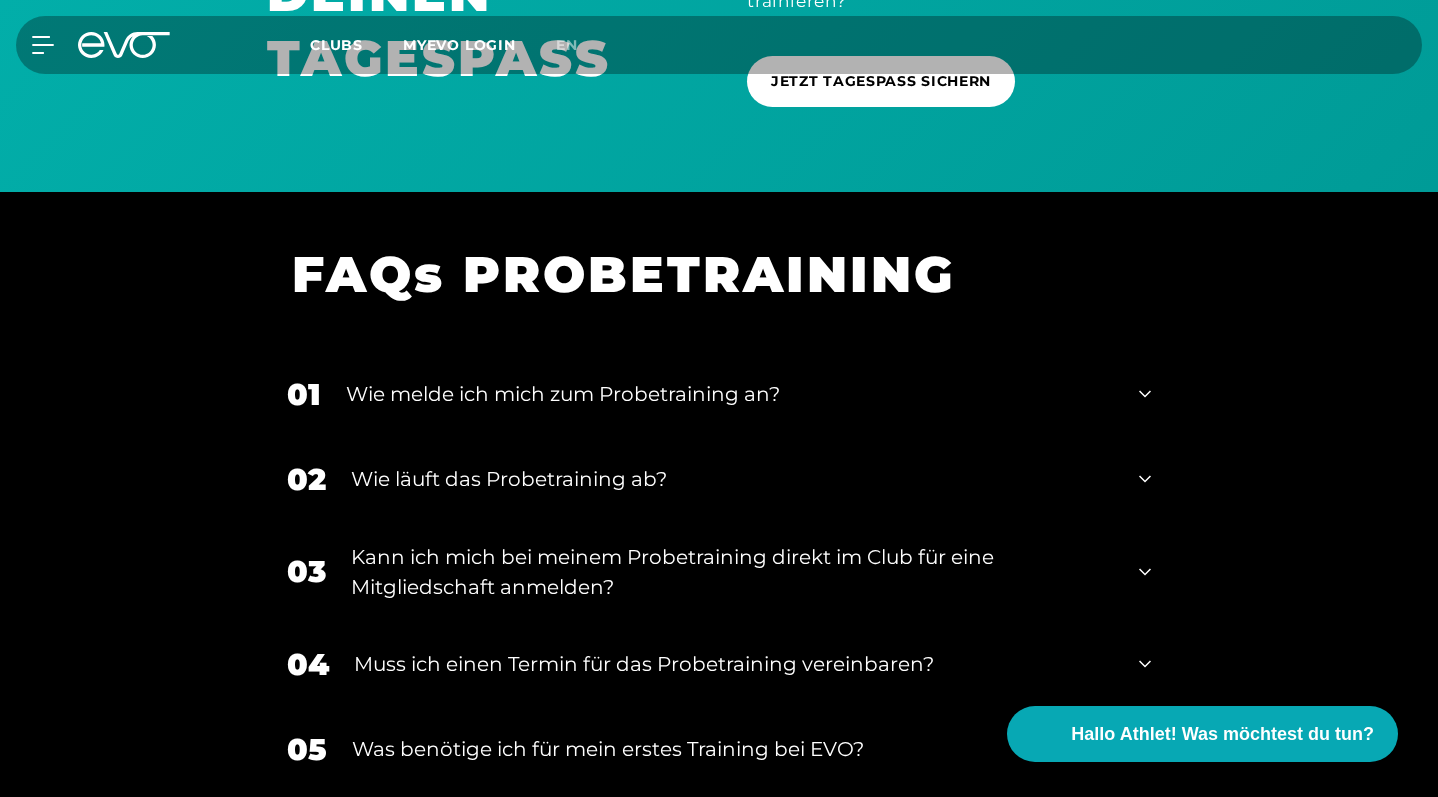 scroll, scrollTop: 2103, scrollLeft: 0, axis: vertical 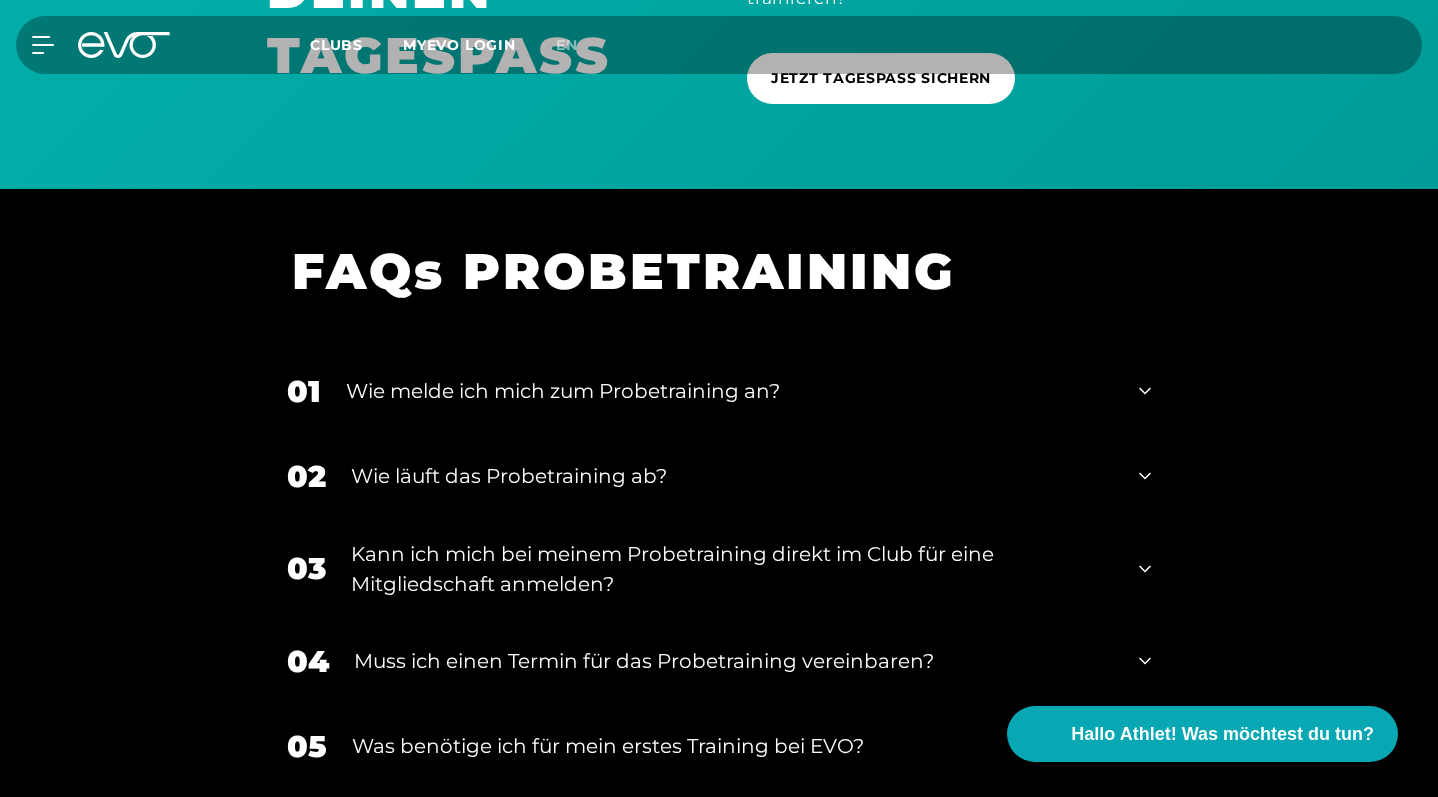click on "[NUMBER] Wie melde ich mich zum Probetraining an?" at bounding box center [719, 391] 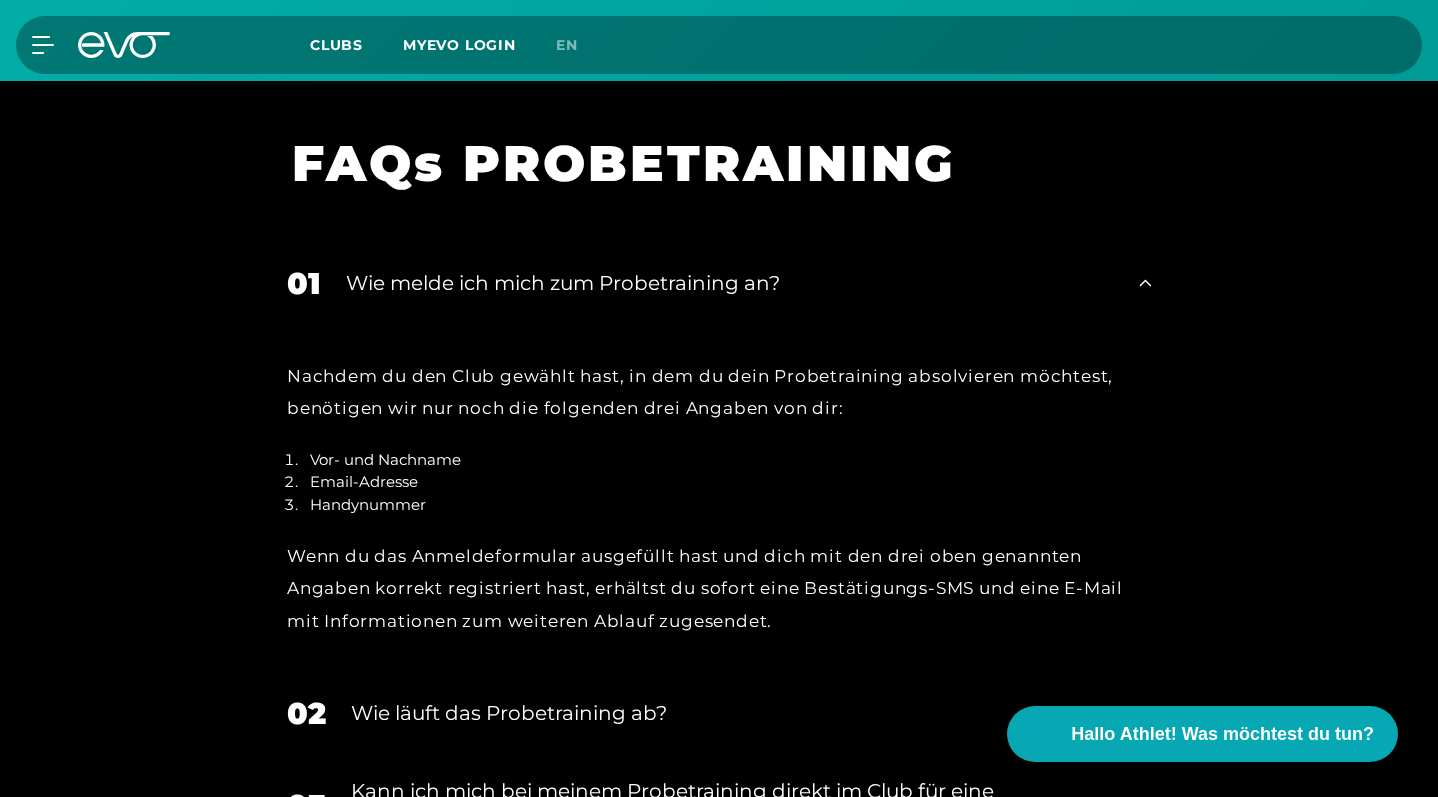 scroll, scrollTop: 2212, scrollLeft: 0, axis: vertical 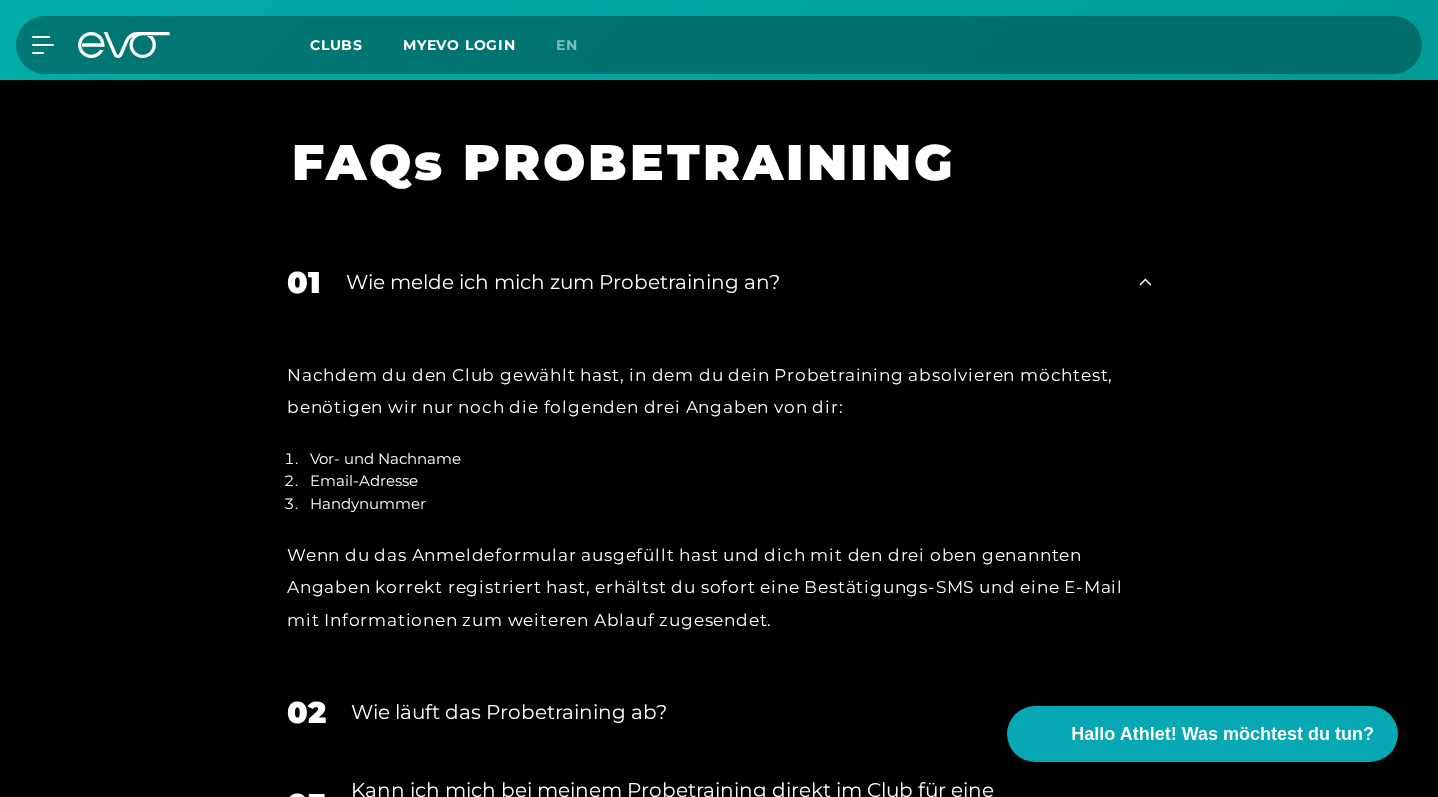 click on "Wie melde ich mich zum Probetraining an?" at bounding box center (730, 282) 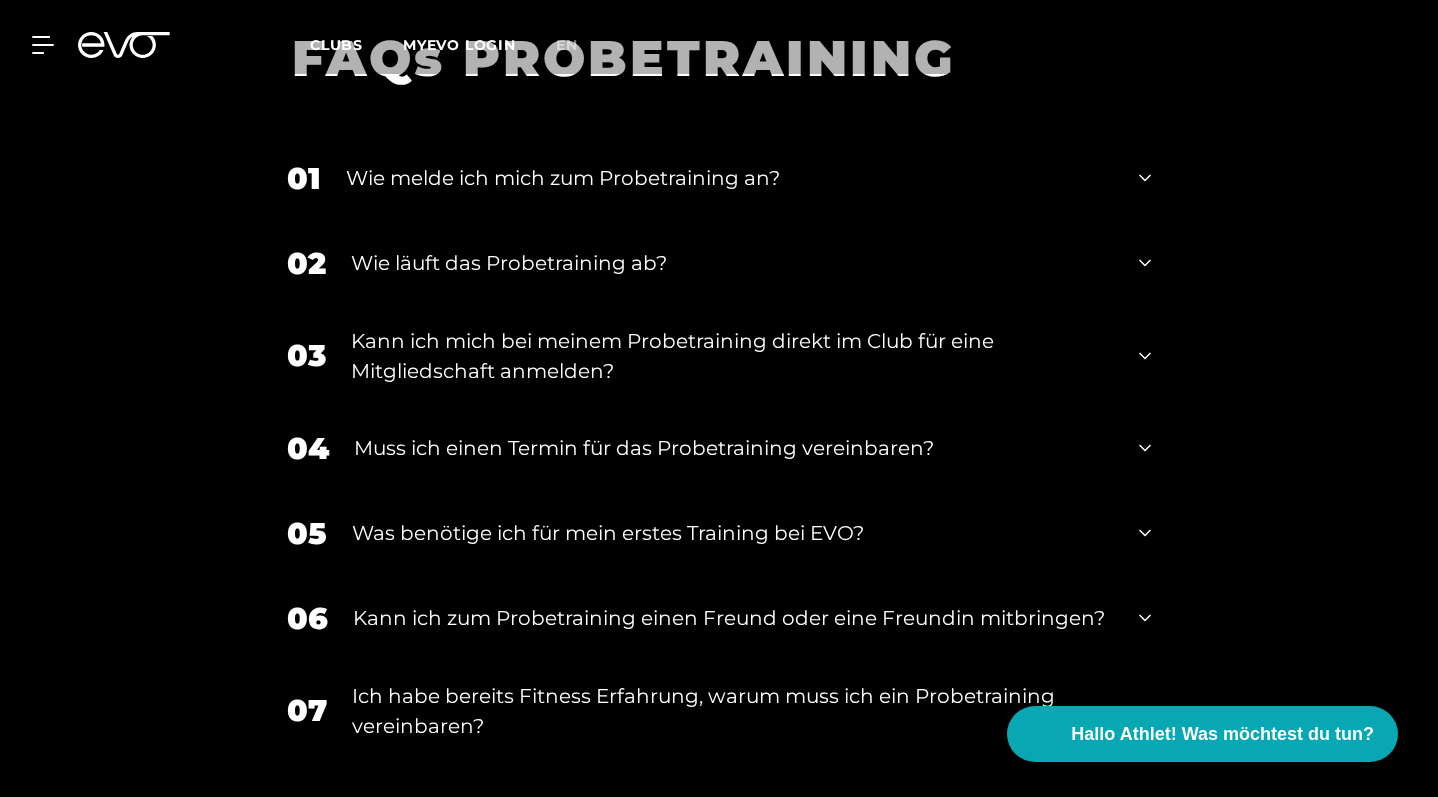 scroll, scrollTop: 2317, scrollLeft: 0, axis: vertical 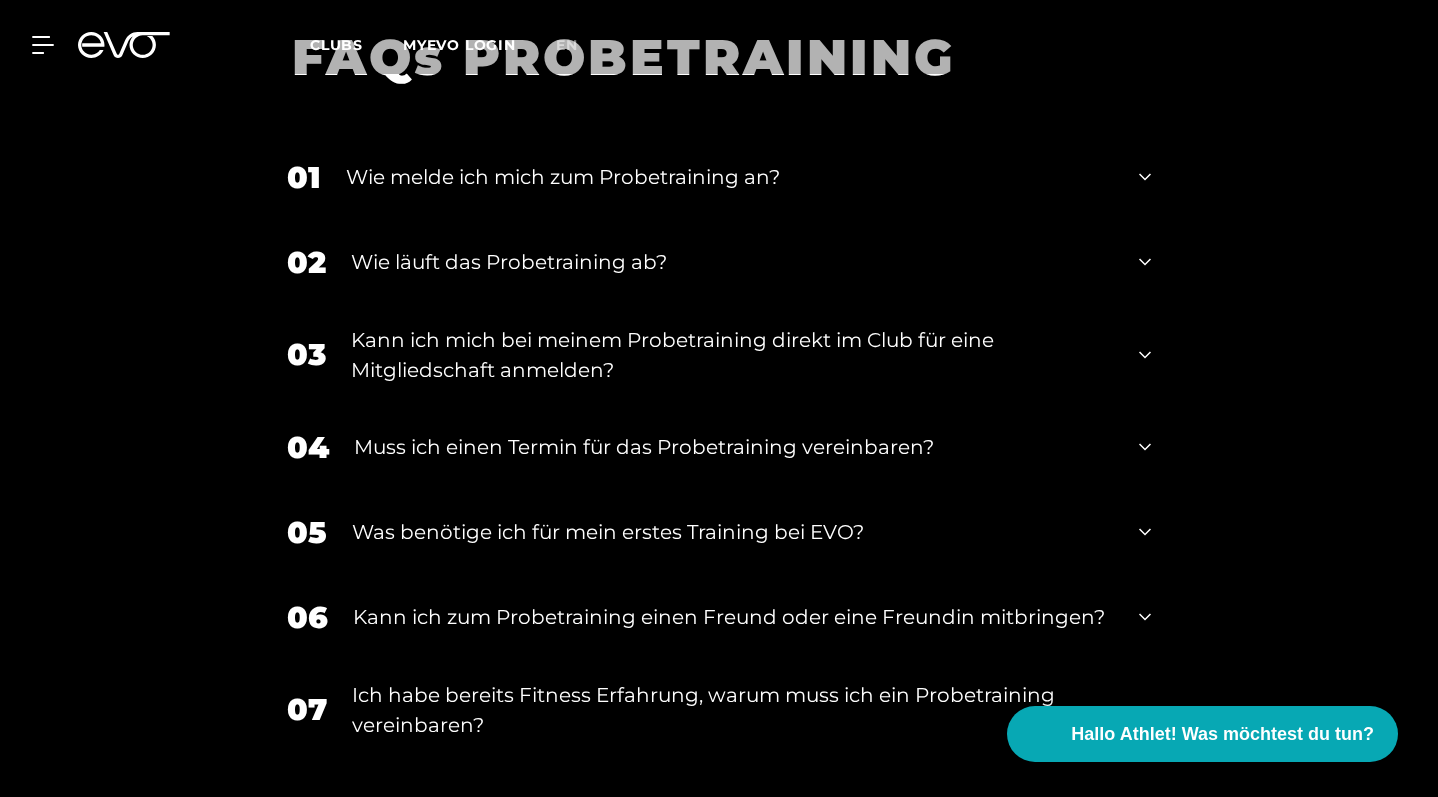 click on "Wie läuft das Probetraining ab?" at bounding box center [732, 262] 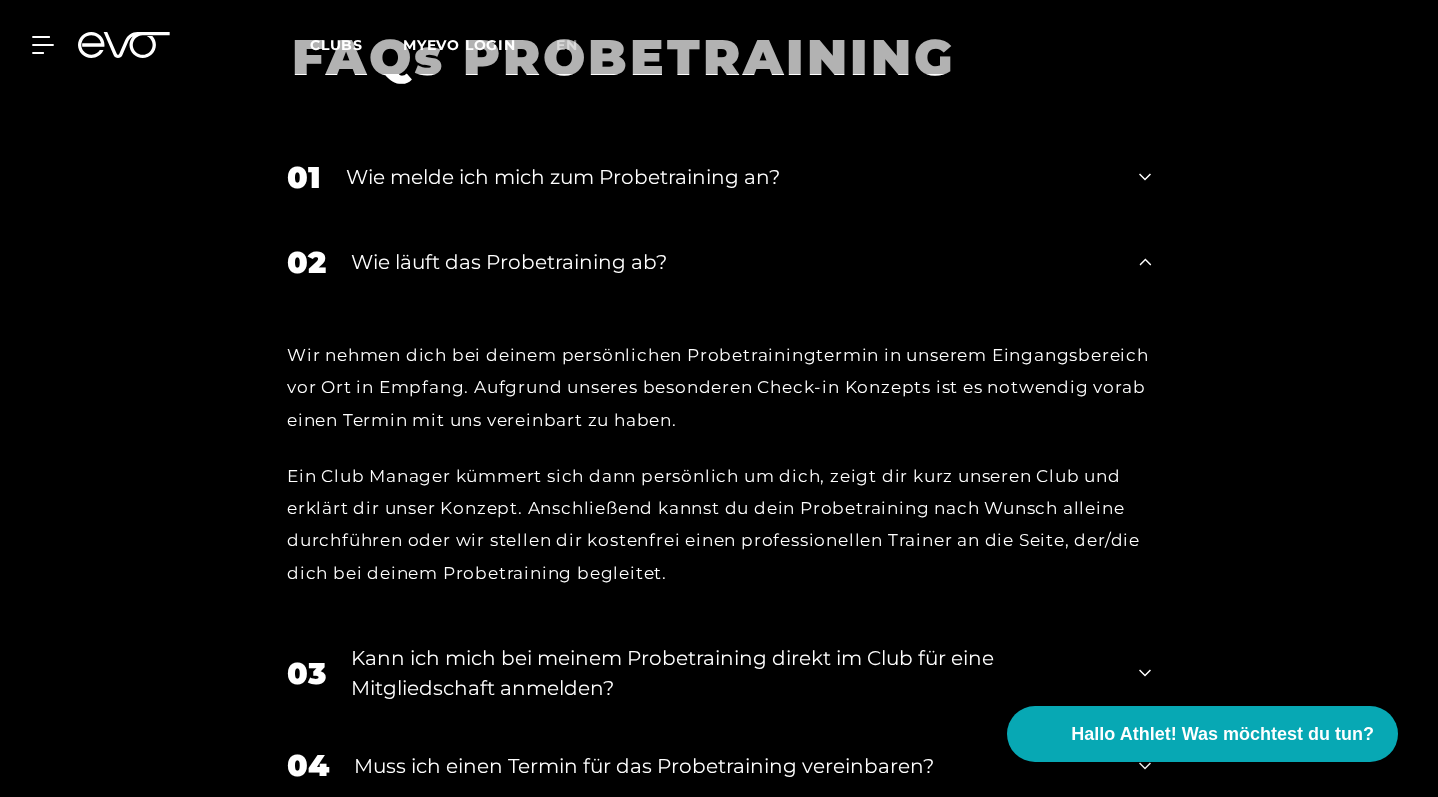 click on "Wie läuft das Probetraining ab?" at bounding box center [732, 262] 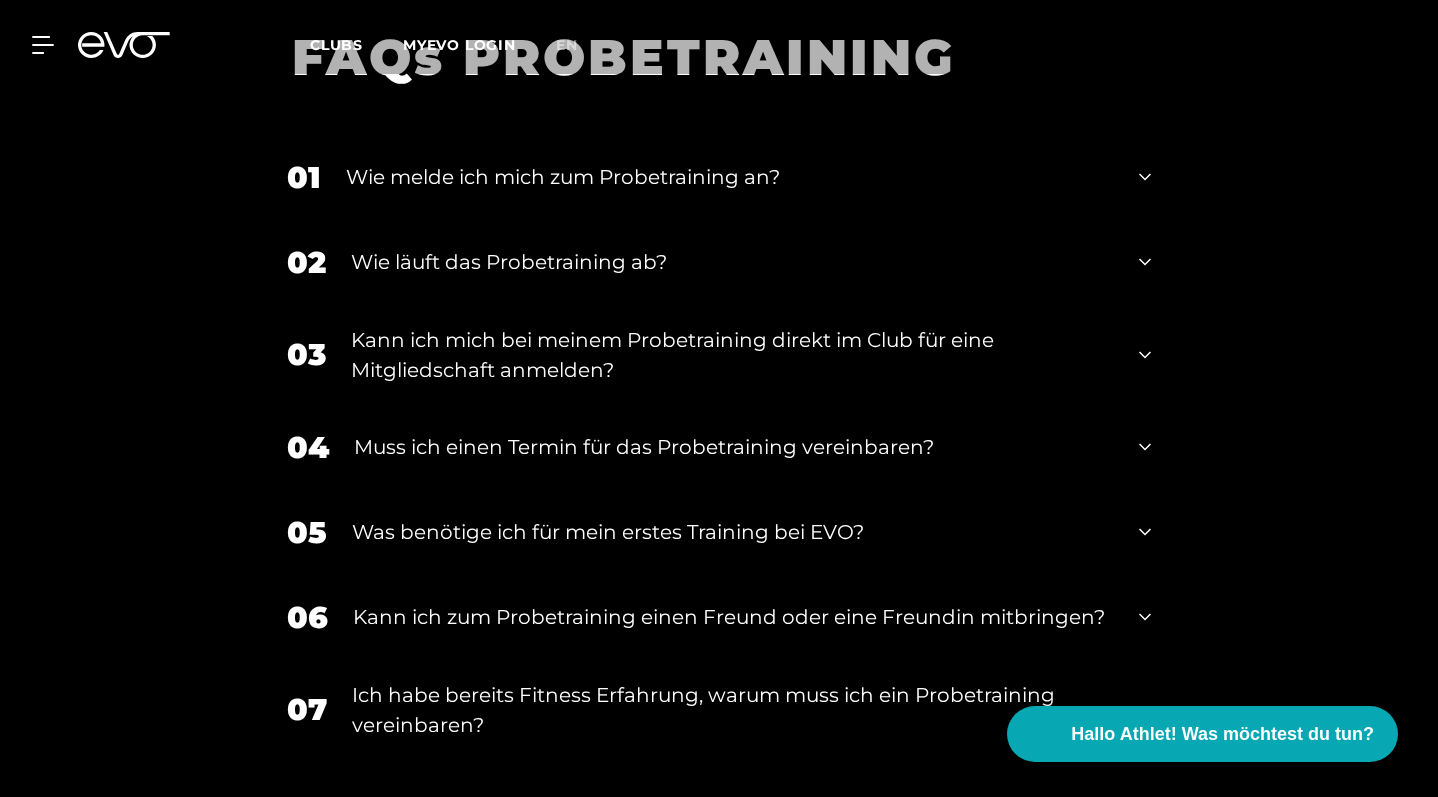 click on "Kann ich mich bei meinem Probetraining direkt im Club für eine Mitgliedschaft anmelden?" at bounding box center [732, 355] 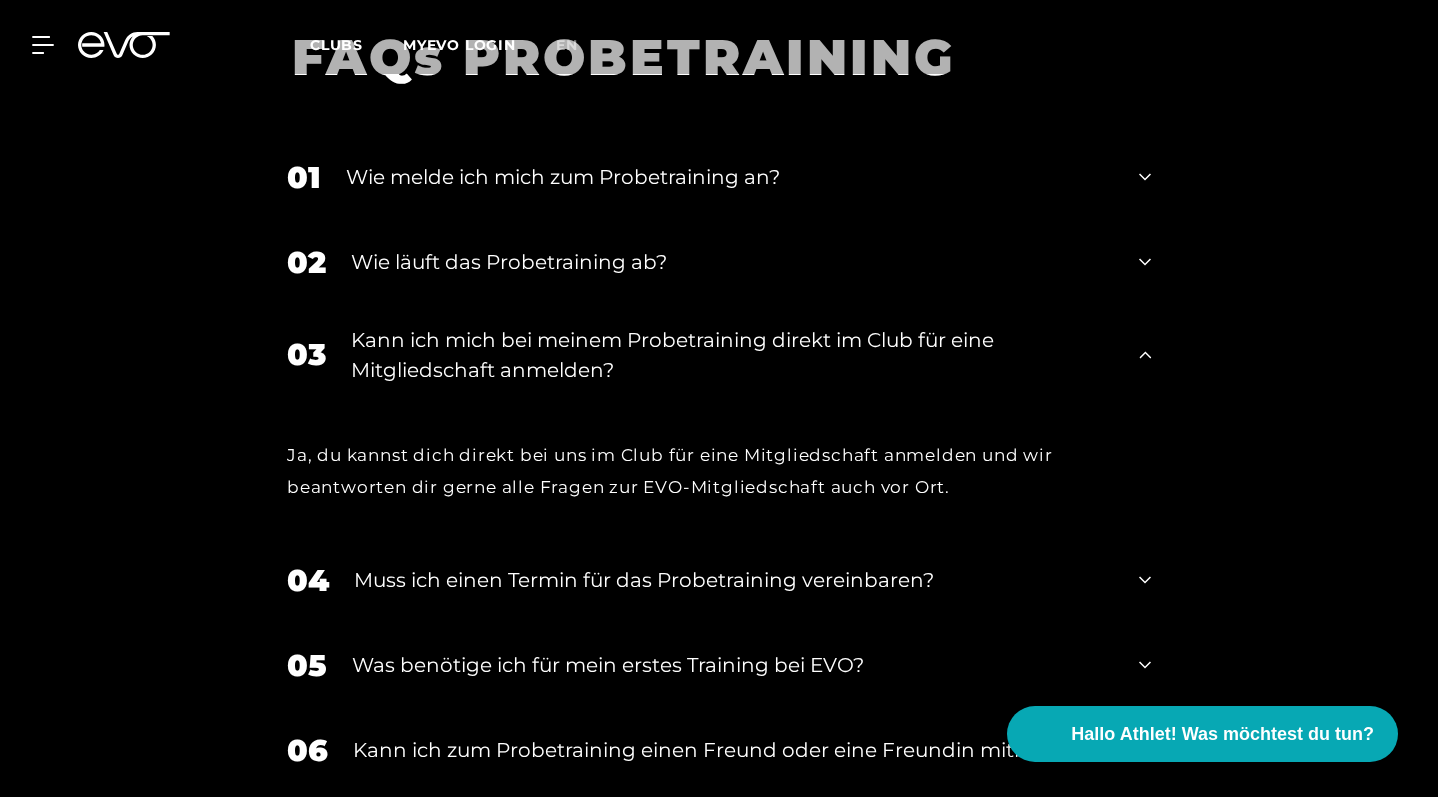 click on "Kann ich mich bei meinem Probetraining direkt im Club für eine Mitgliedschaft anmelden?" at bounding box center [732, 355] 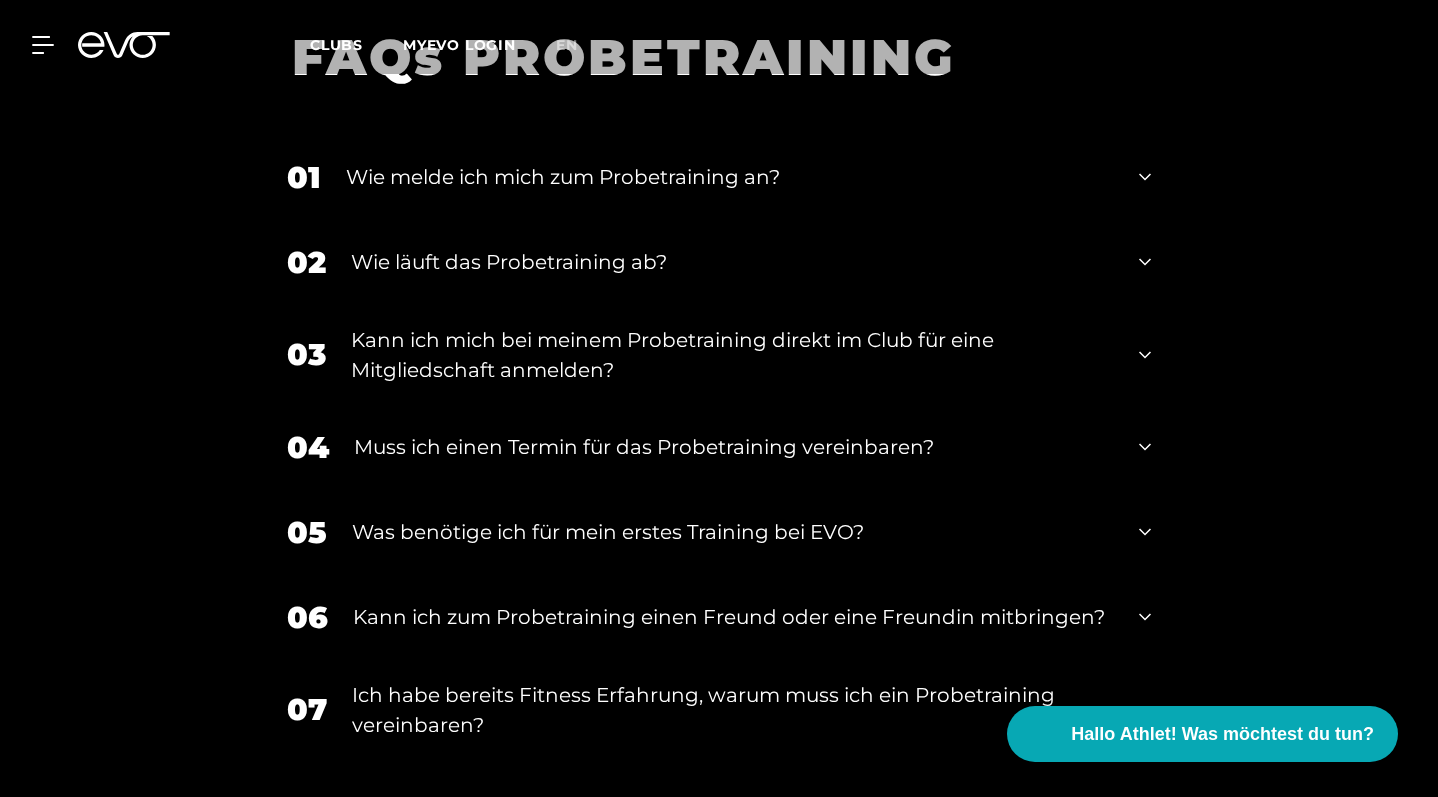 click on "Muss ich einen Termin für das Probetraining vereinbaren?" at bounding box center [734, 447] 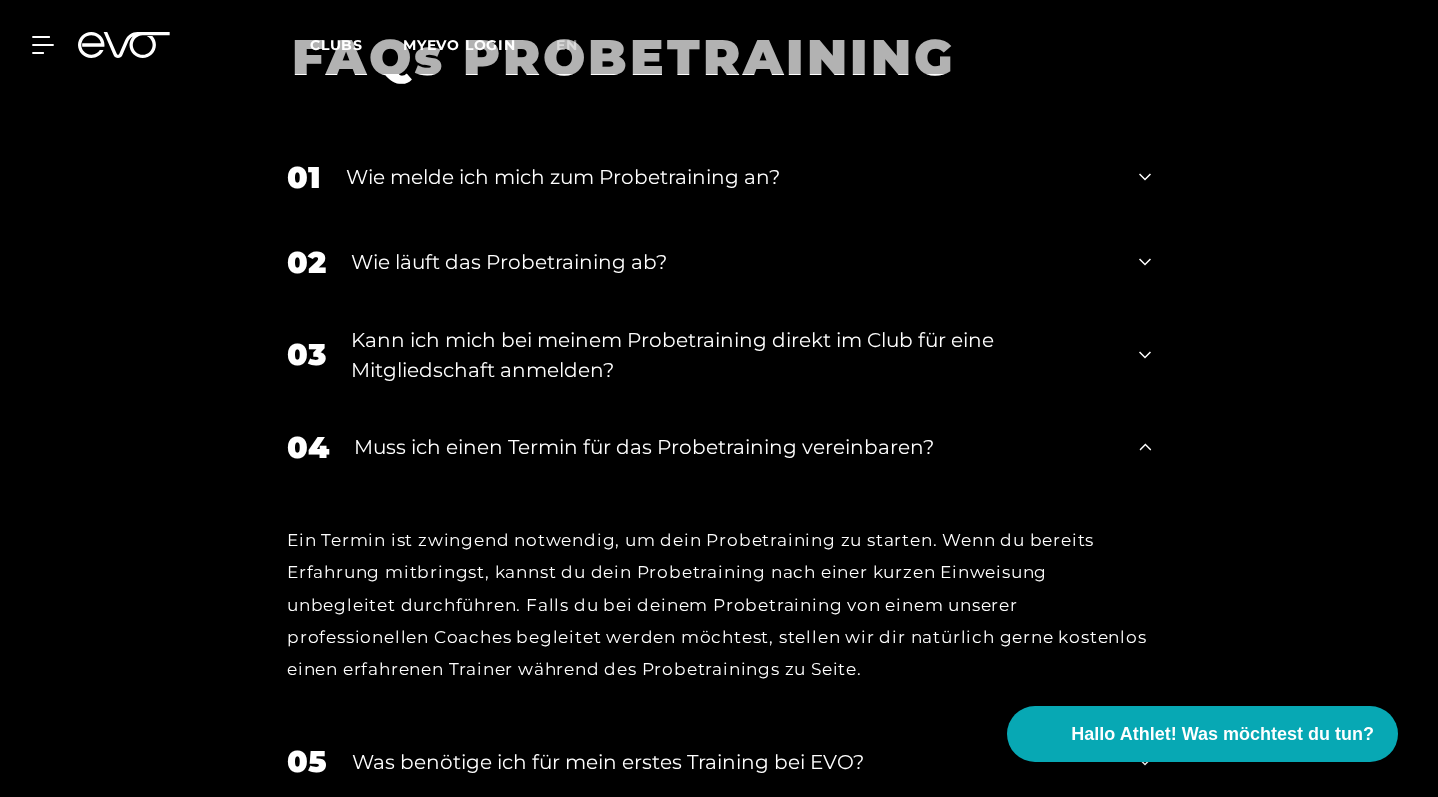 click on "Muss ich einen Termin für das Probetraining vereinbaren?" at bounding box center (734, 447) 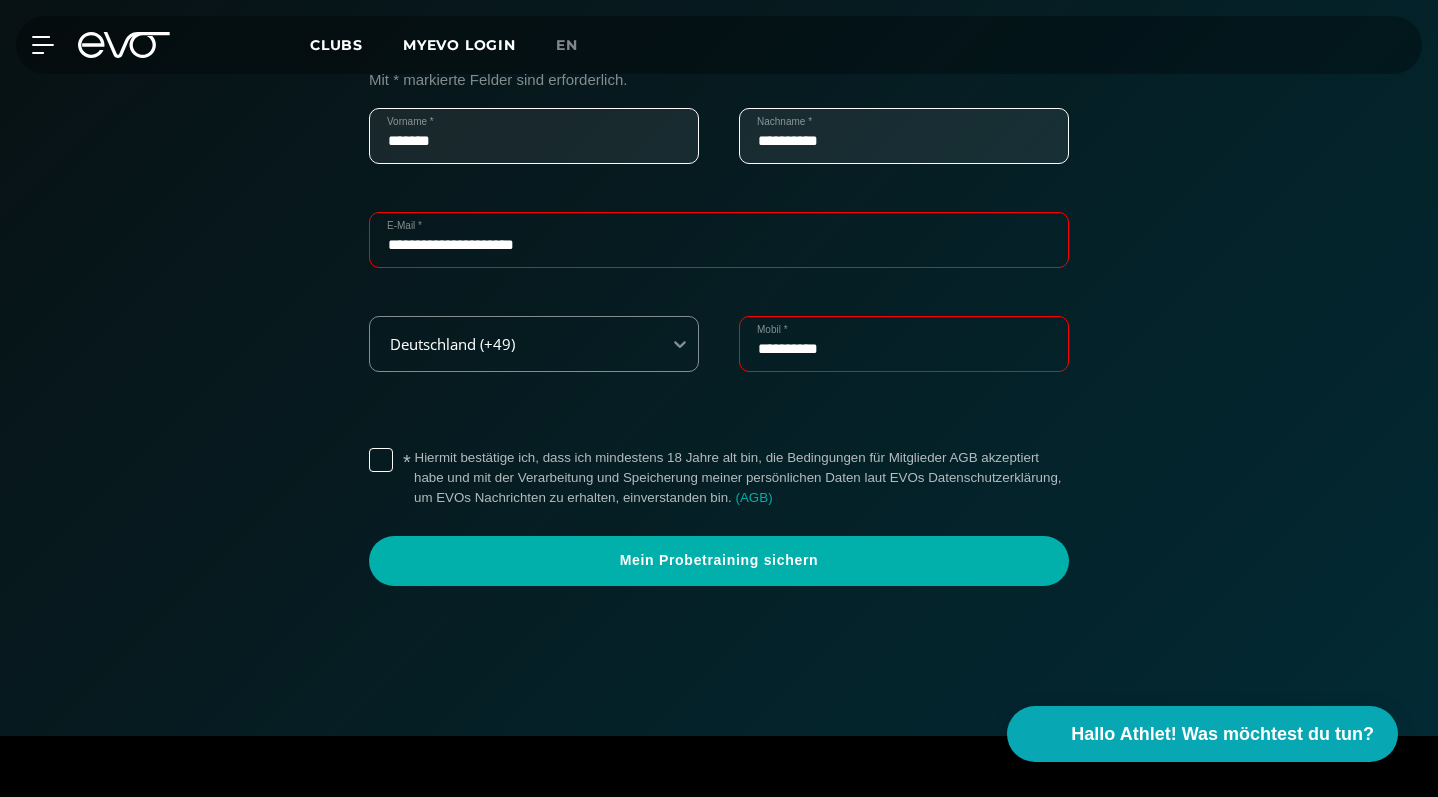 scroll, scrollTop: 624, scrollLeft: 0, axis: vertical 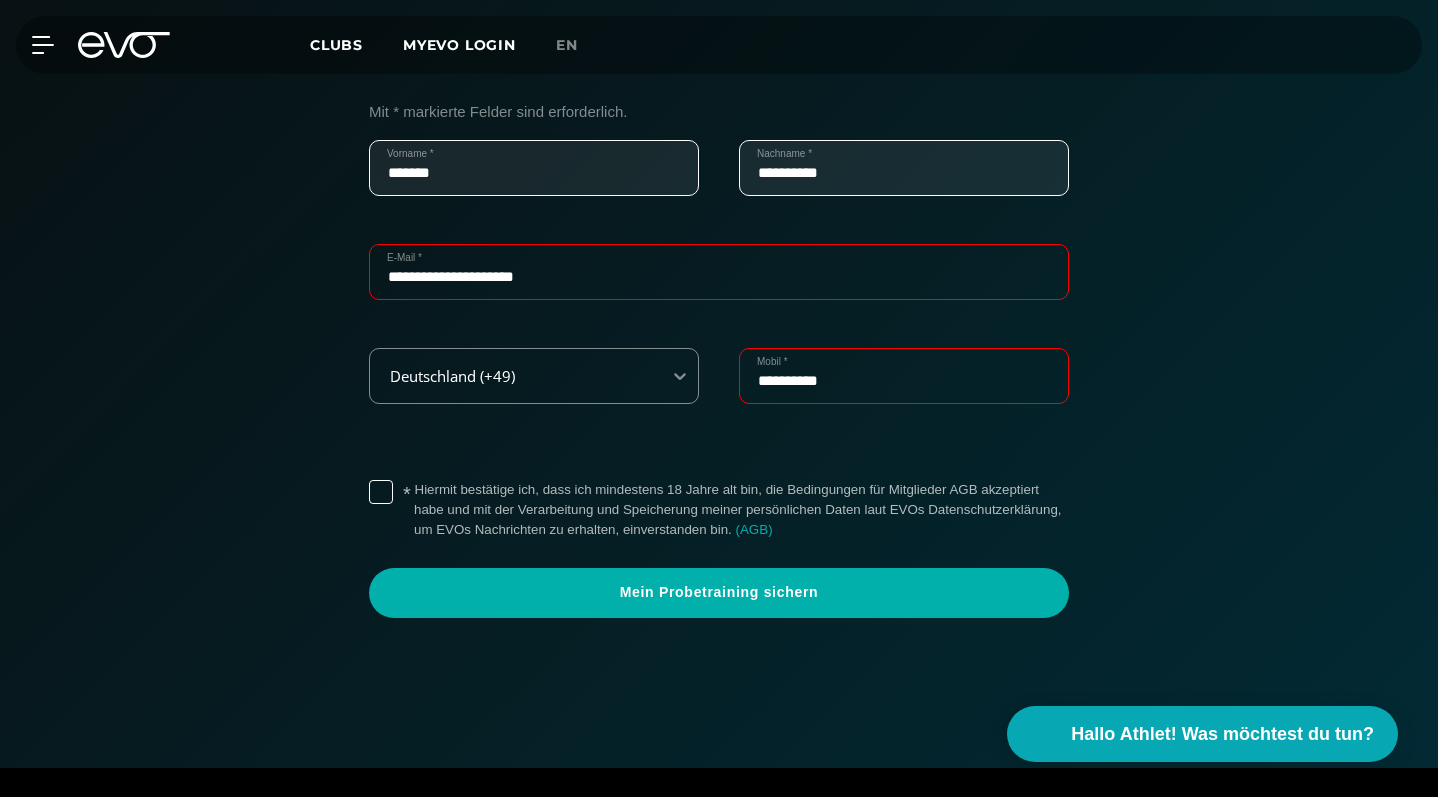 click on "**********" at bounding box center (904, 376) 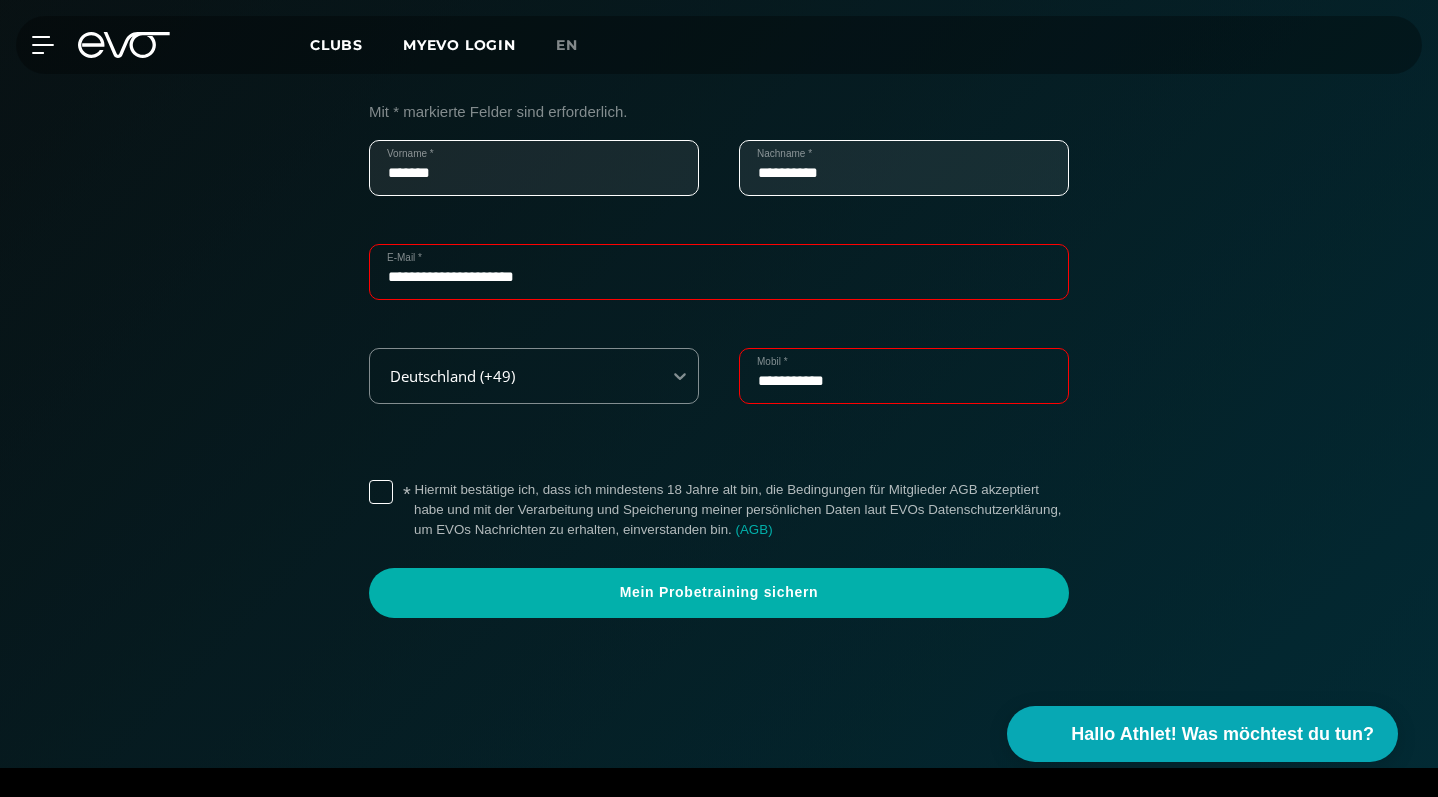 click on "**********" at bounding box center (719, 400) 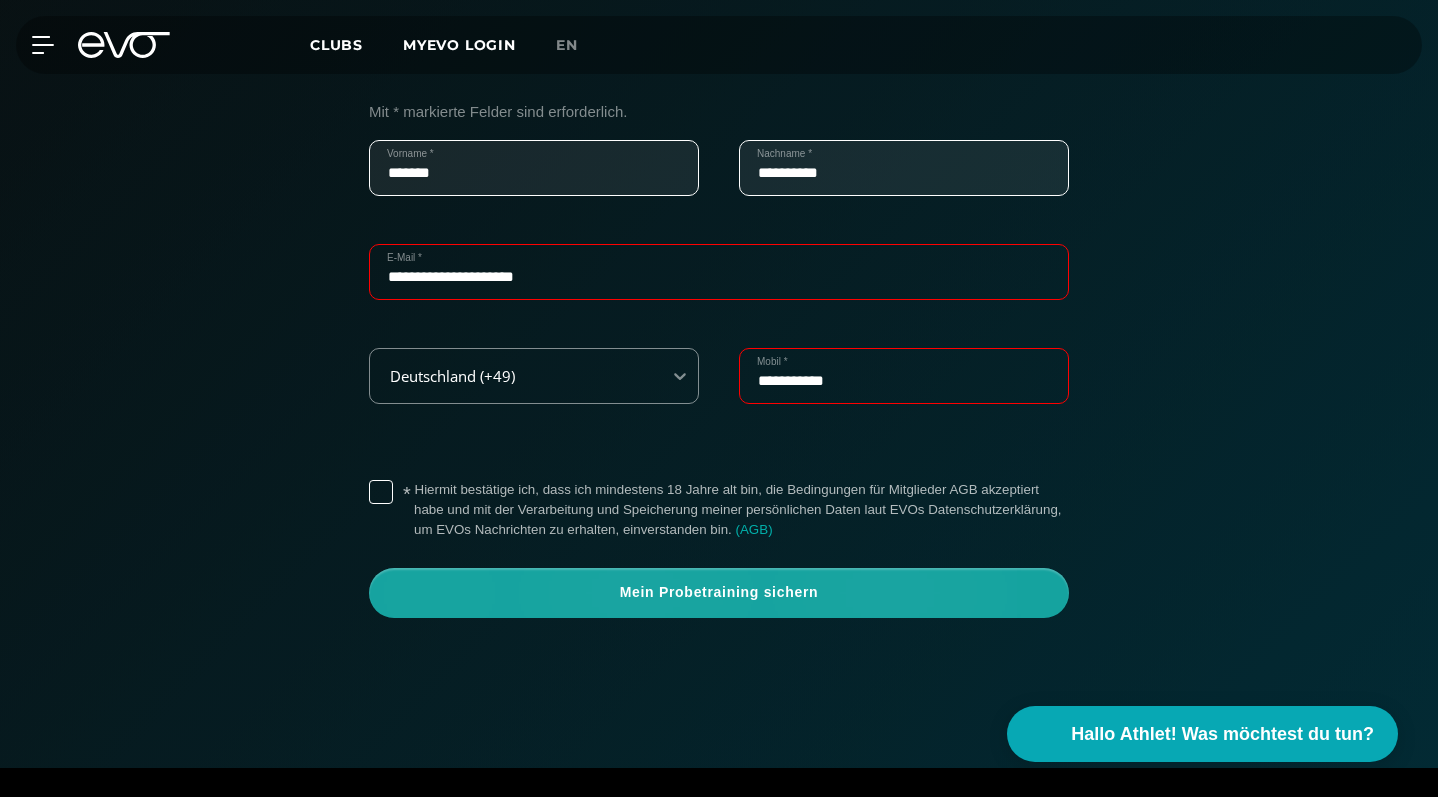 click on "Mein Probetraining sichern" at bounding box center [719, 593] 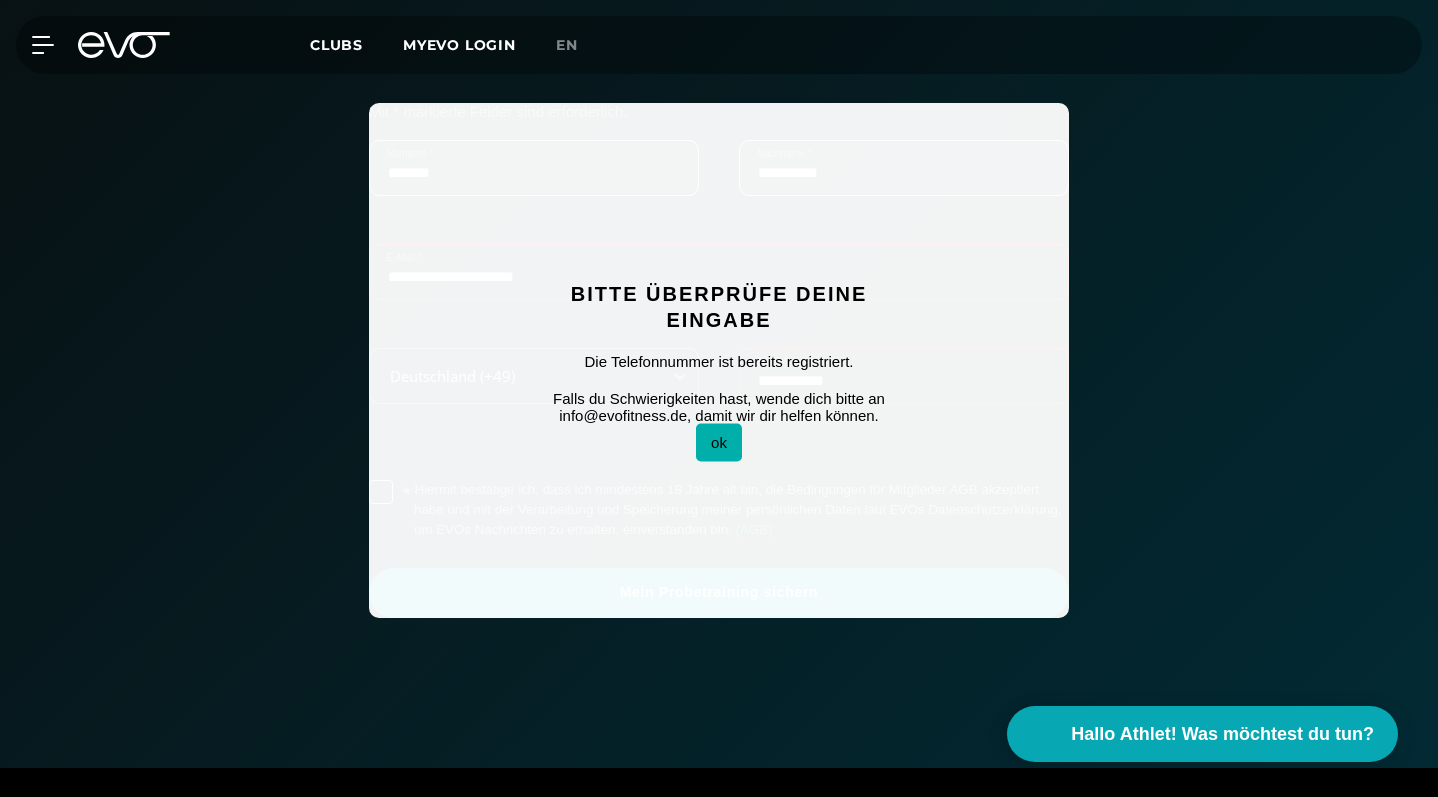 click on "ok" at bounding box center [719, 442] 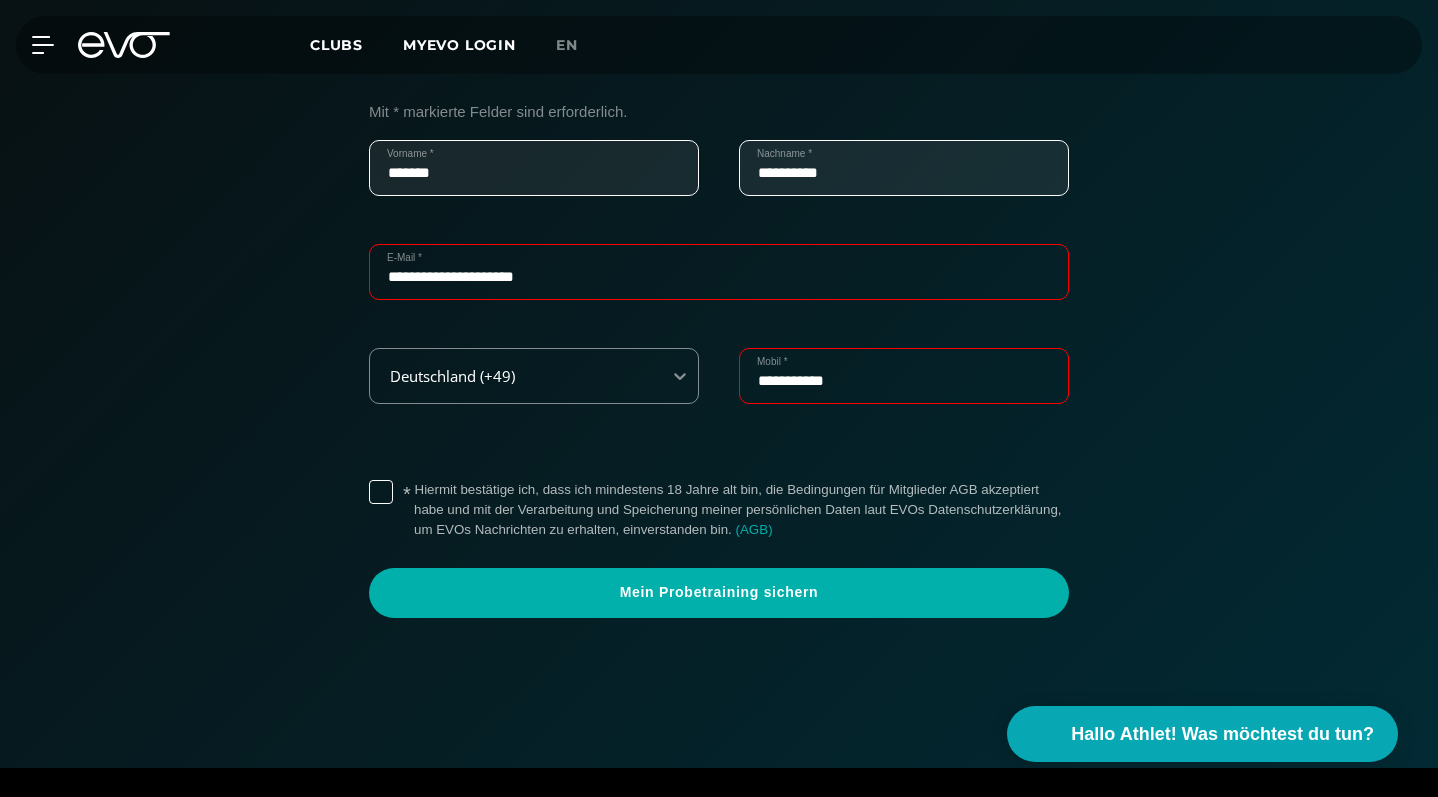 click on "**********" at bounding box center [904, 376] 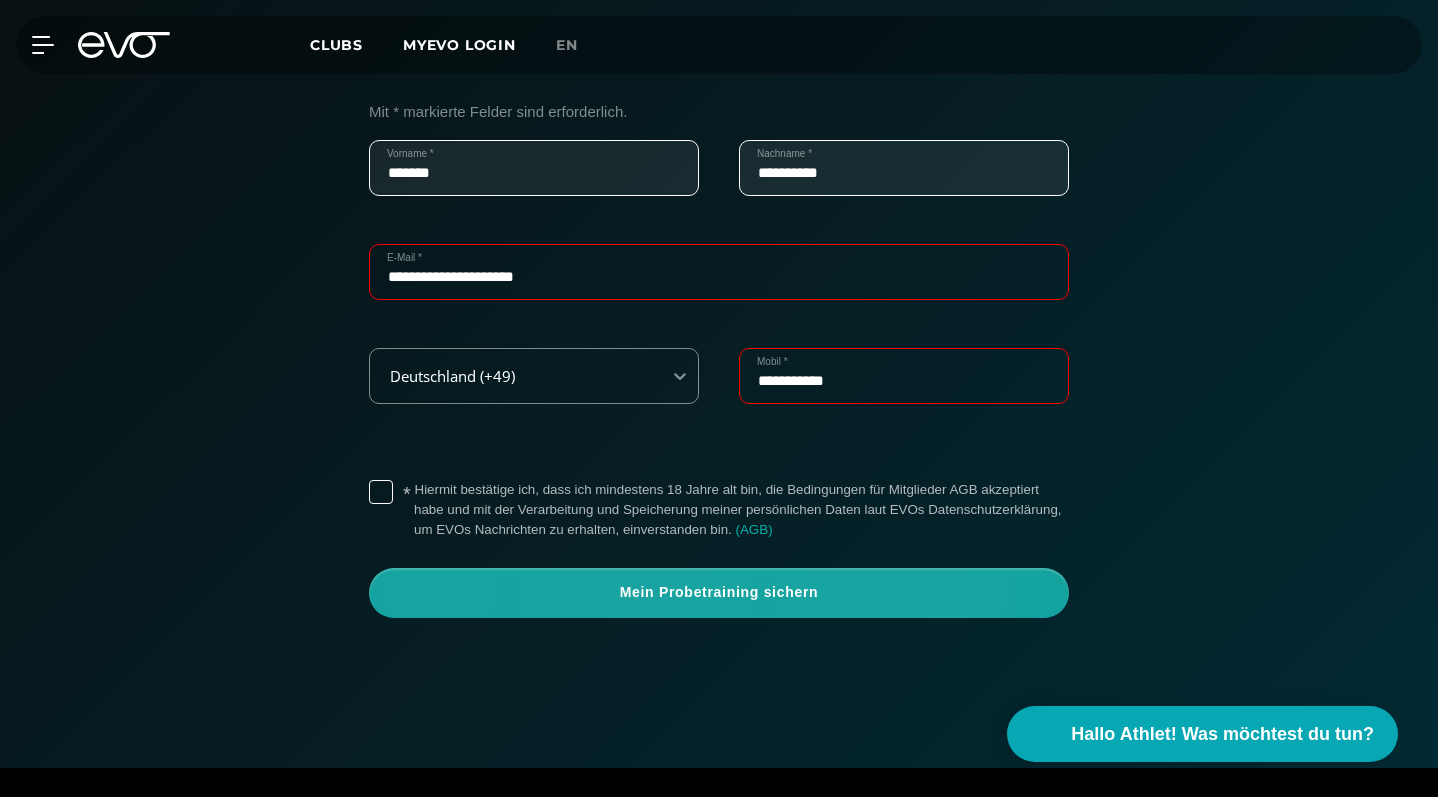 click on "Mein Probetraining sichern" at bounding box center [719, 593] 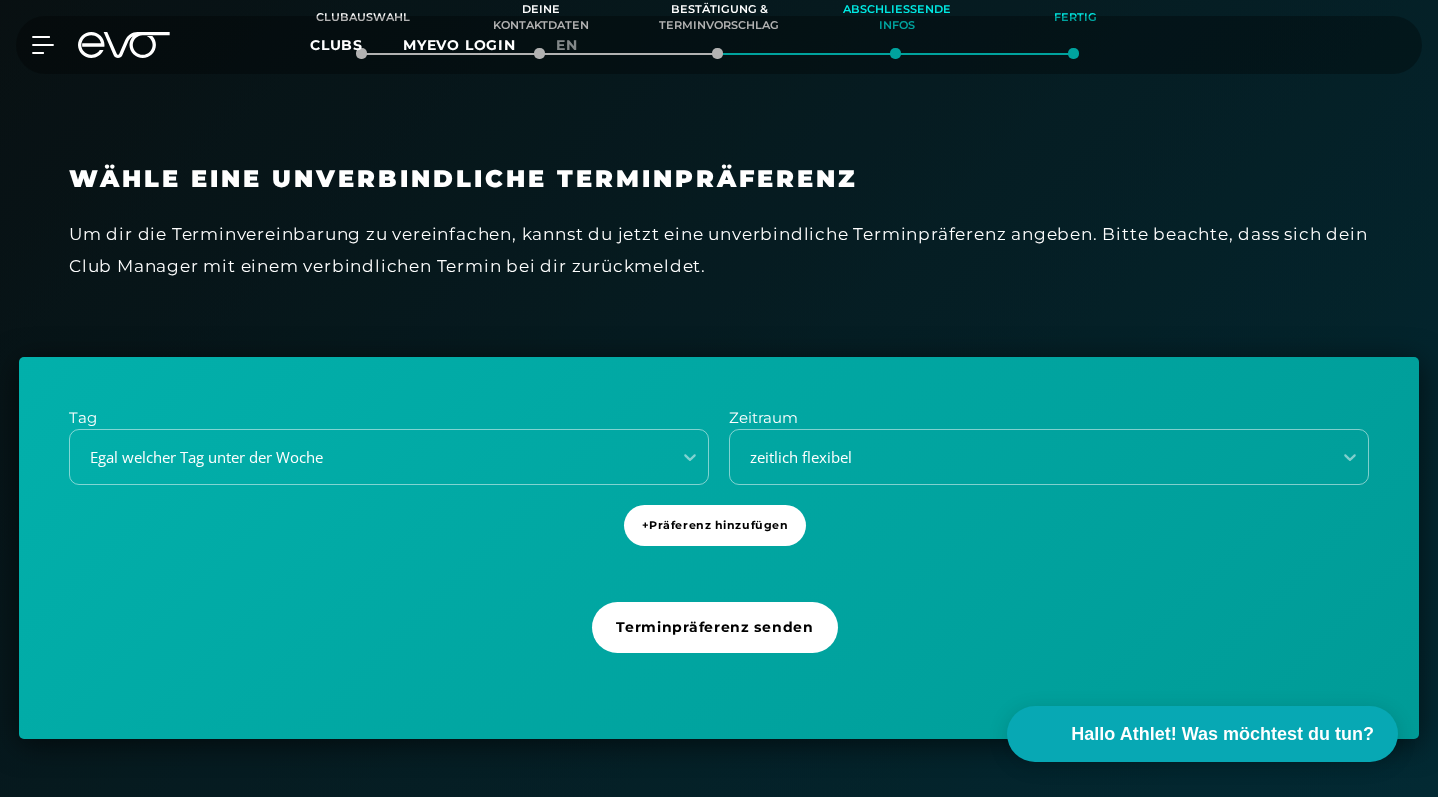scroll, scrollTop: 555, scrollLeft: 0, axis: vertical 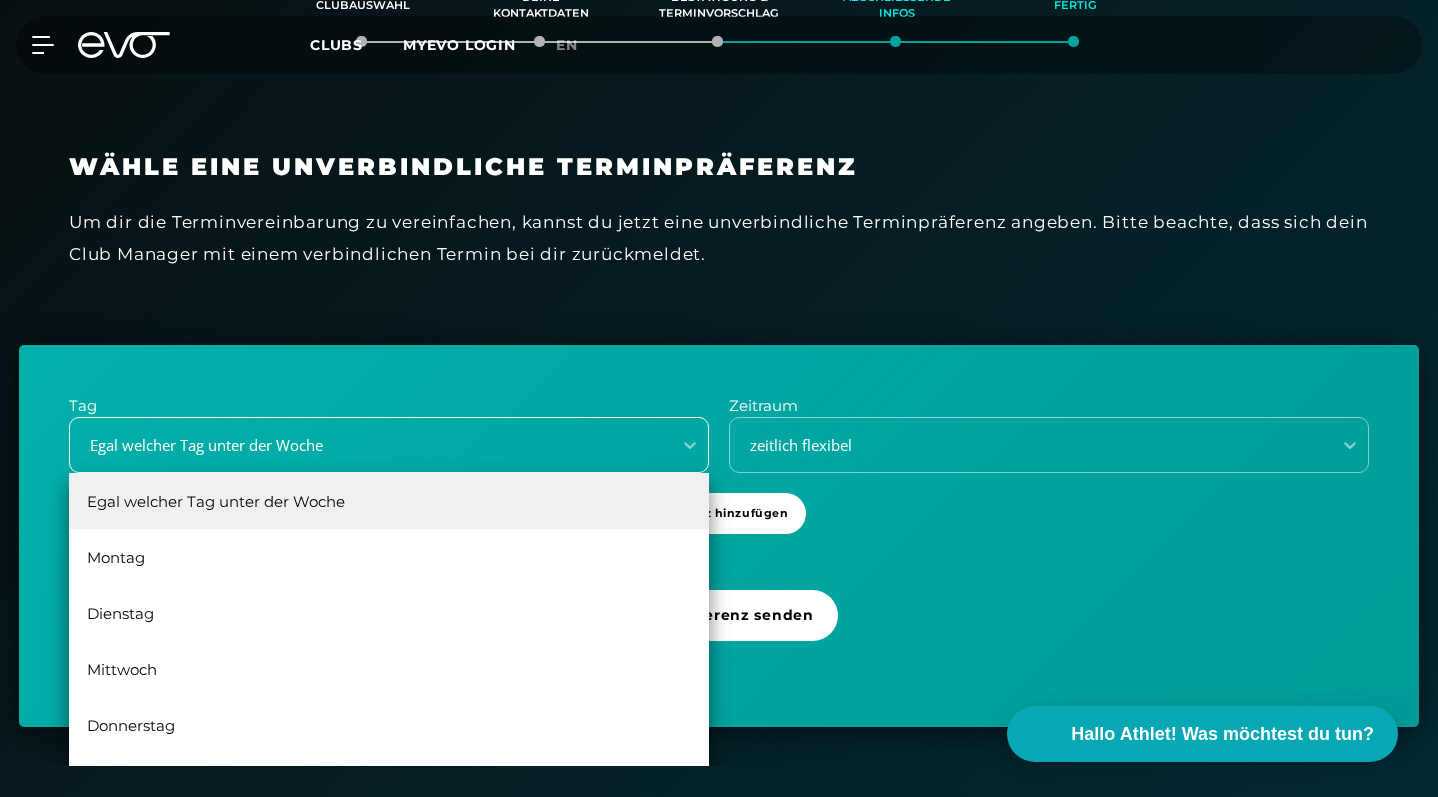 click on "Egal welcher Tag unter der Woche" at bounding box center [364, 445] 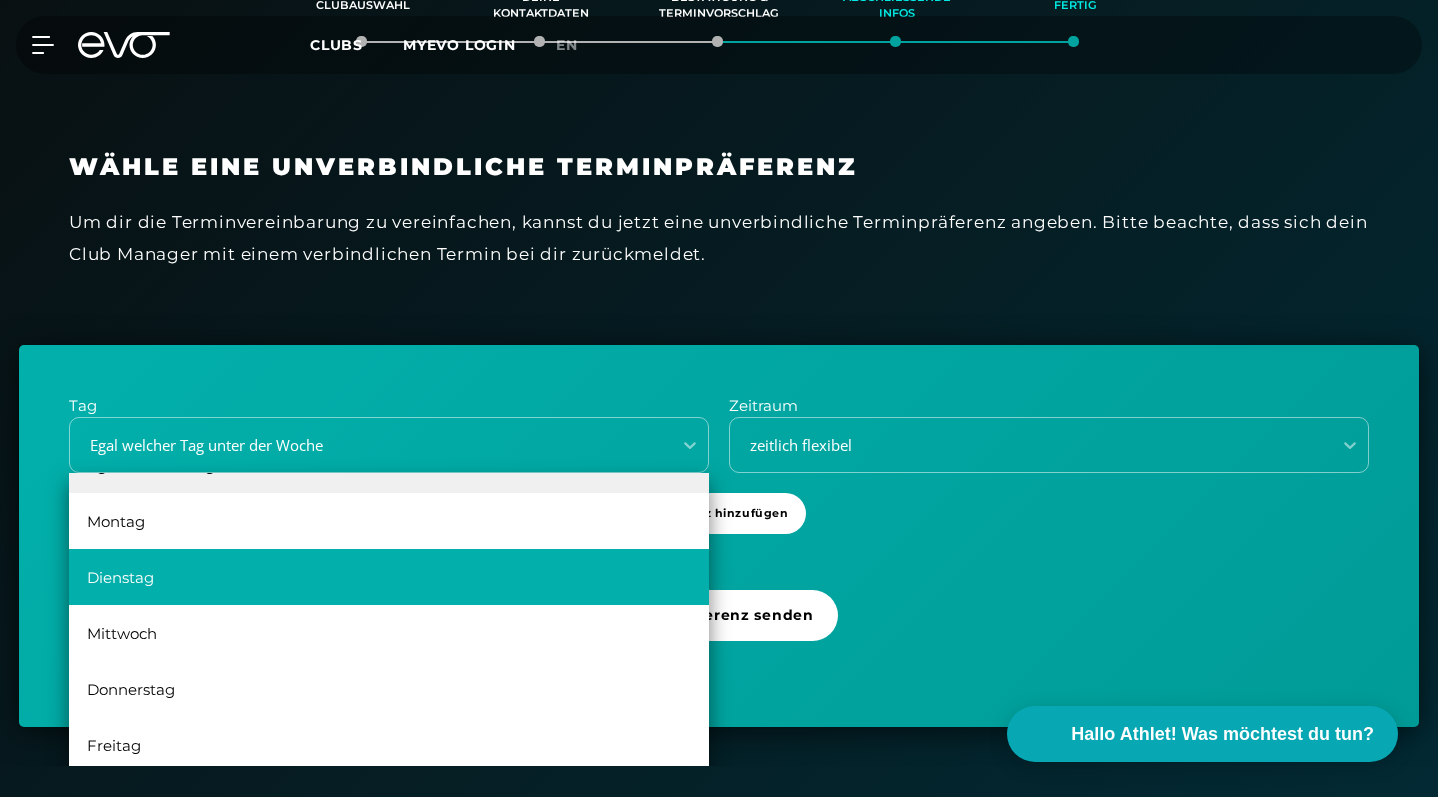 scroll, scrollTop: 36, scrollLeft: 0, axis: vertical 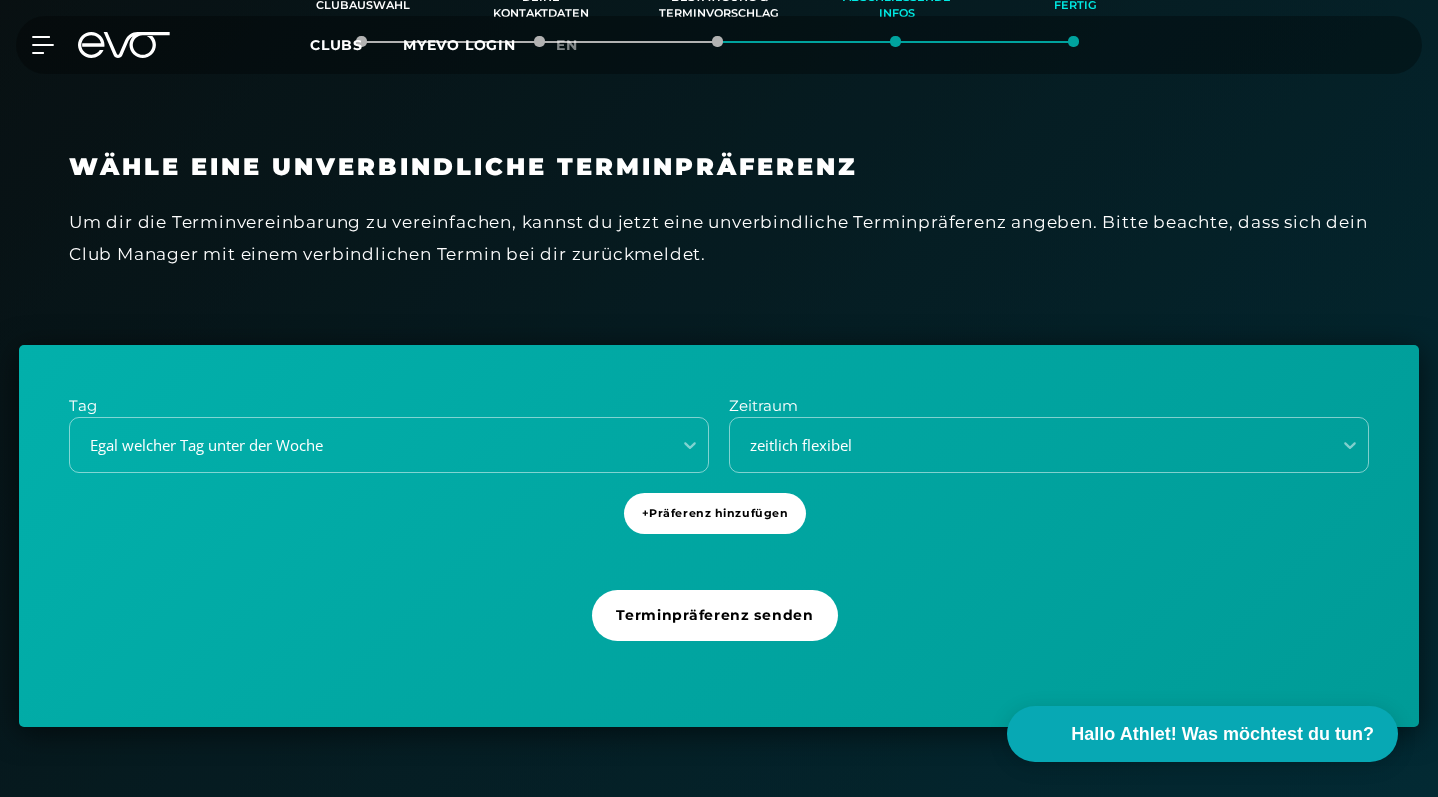 click on "Tag Egal welcher Tag unter der Woche Zeitraum zeitlich flexibel +  Präferenz hinzufügen Terminpräferenz senden" at bounding box center (719, 536) 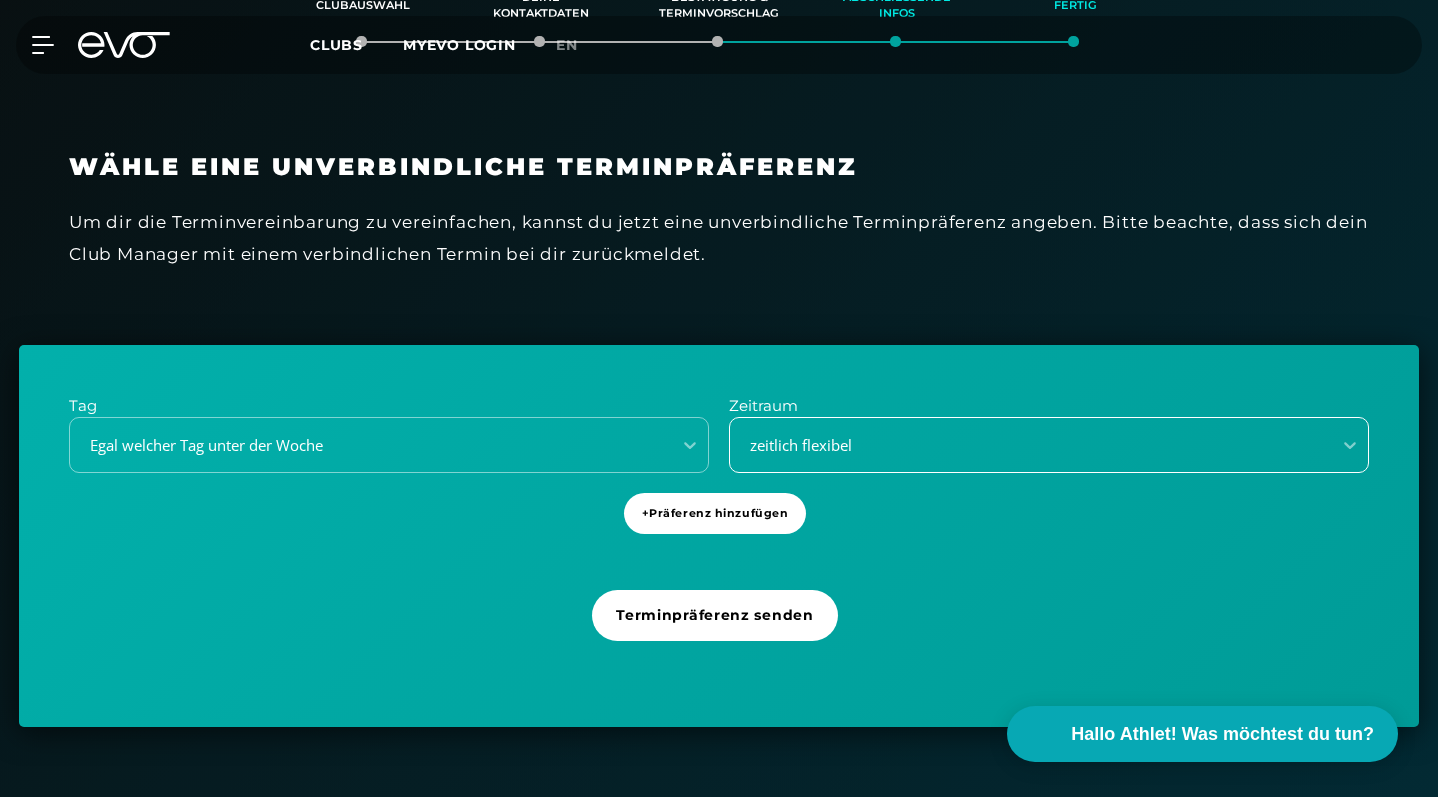 click on "zeitlich flexibel" at bounding box center [1024, 445] 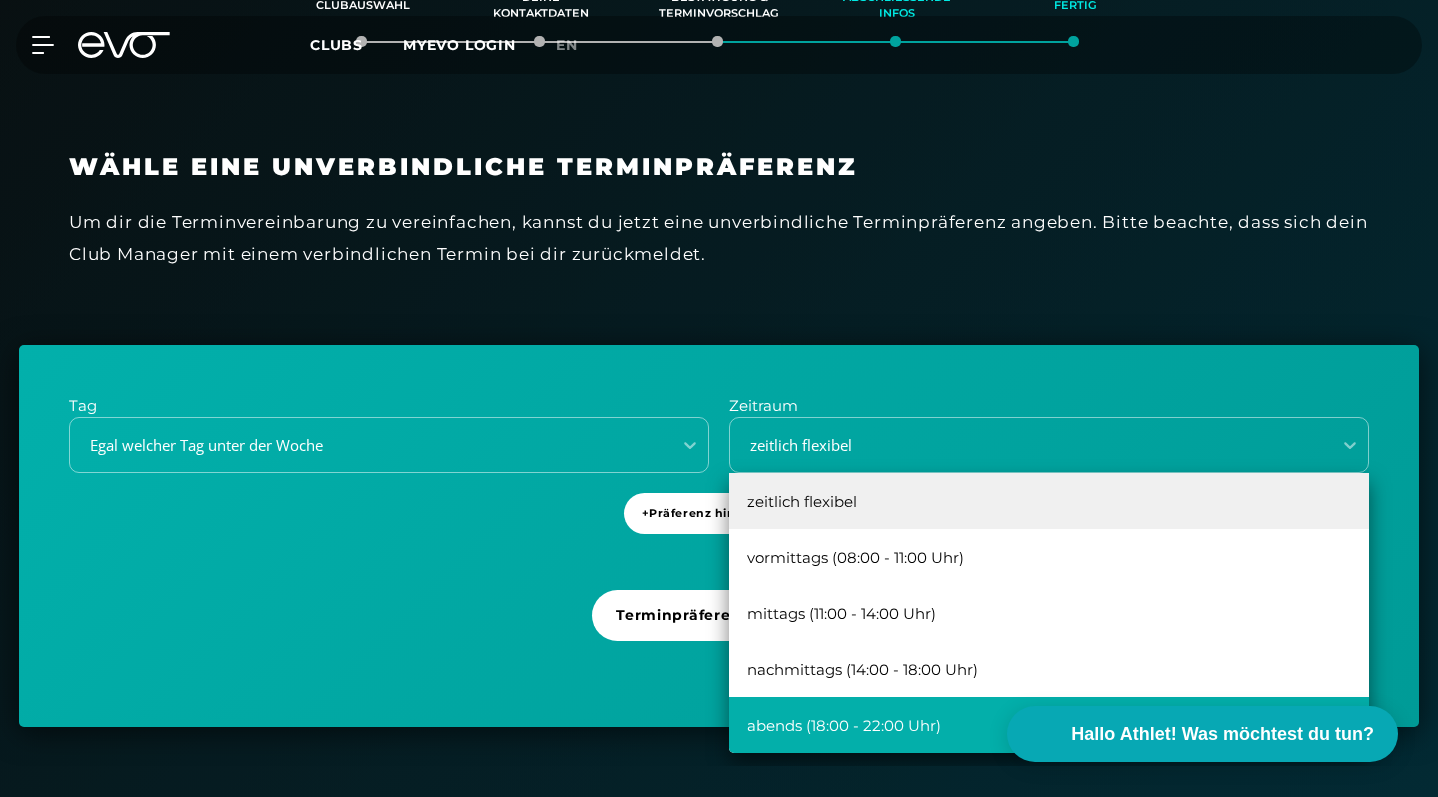 click on "abends (18:00 - 22:00 Uhr)" at bounding box center [1049, 725] 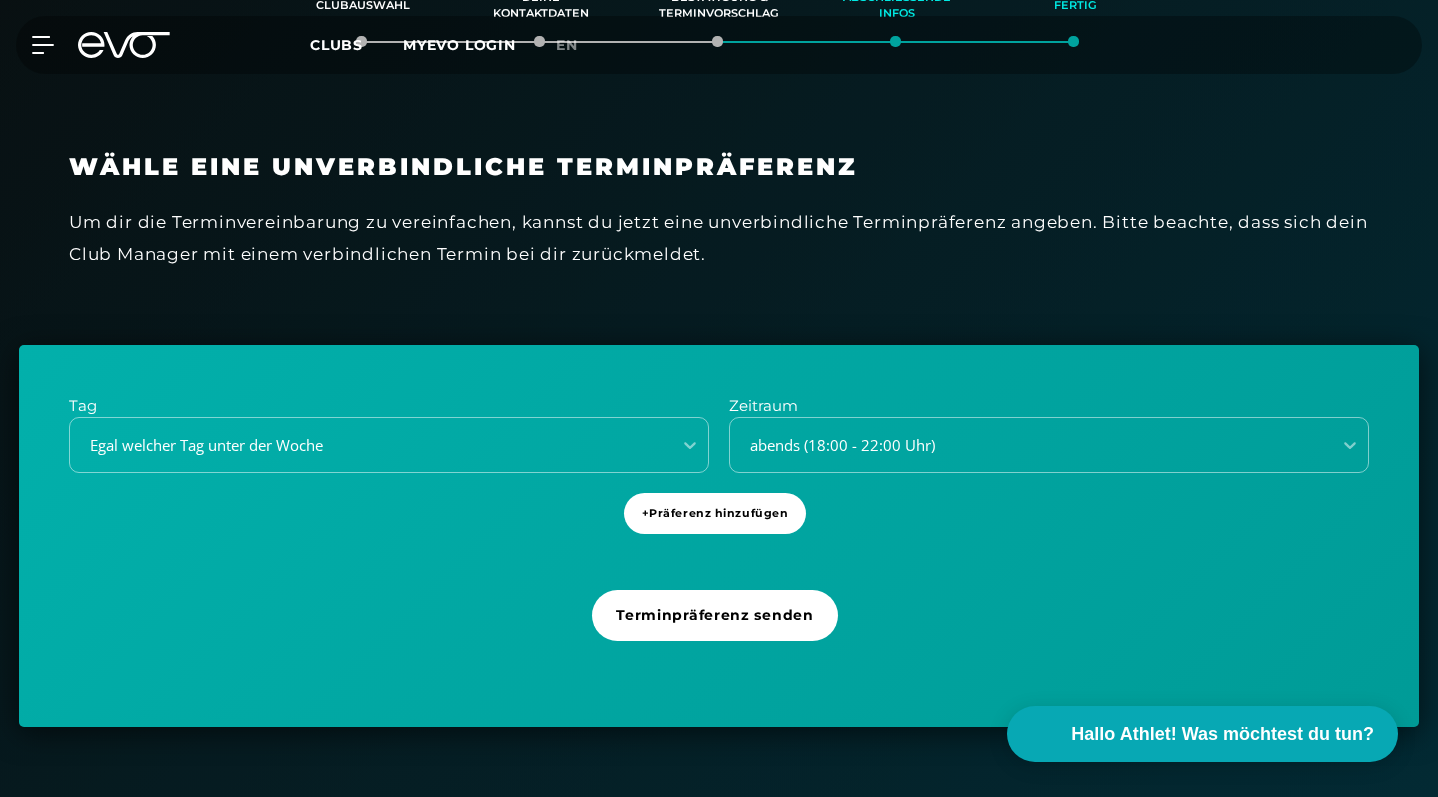 click on "Tag Egal welcher Tag unter der Woche Zeitraum option [TIME] ([TIME] - [TIME] [TIME]), selected. [TIME] ([TIME] - [TIME] [TIME]) +  Präferenz hinzufügen Terminpräferenz senden" at bounding box center (719, 536) 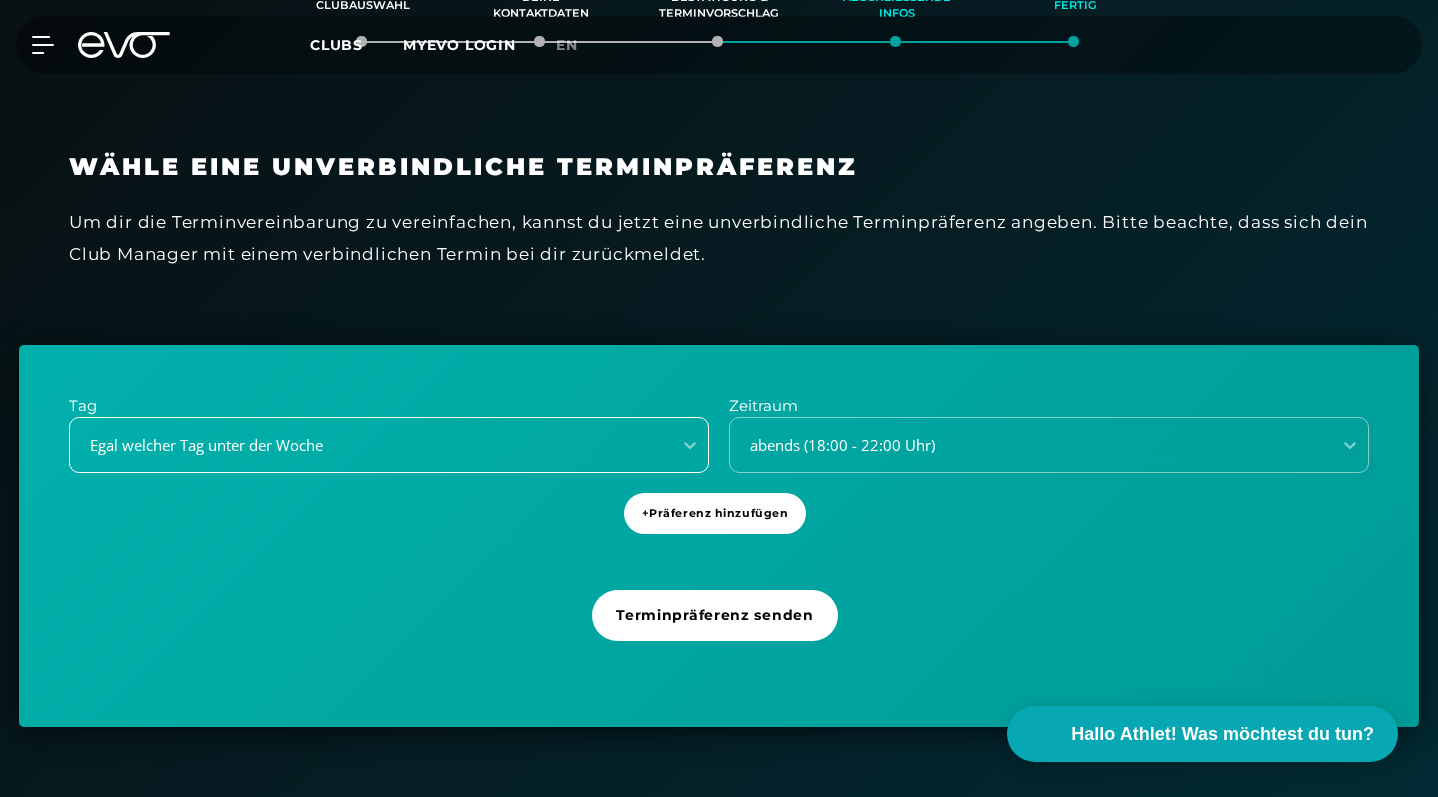 click on "Egal welcher Tag unter der Woche" at bounding box center [370, 445] 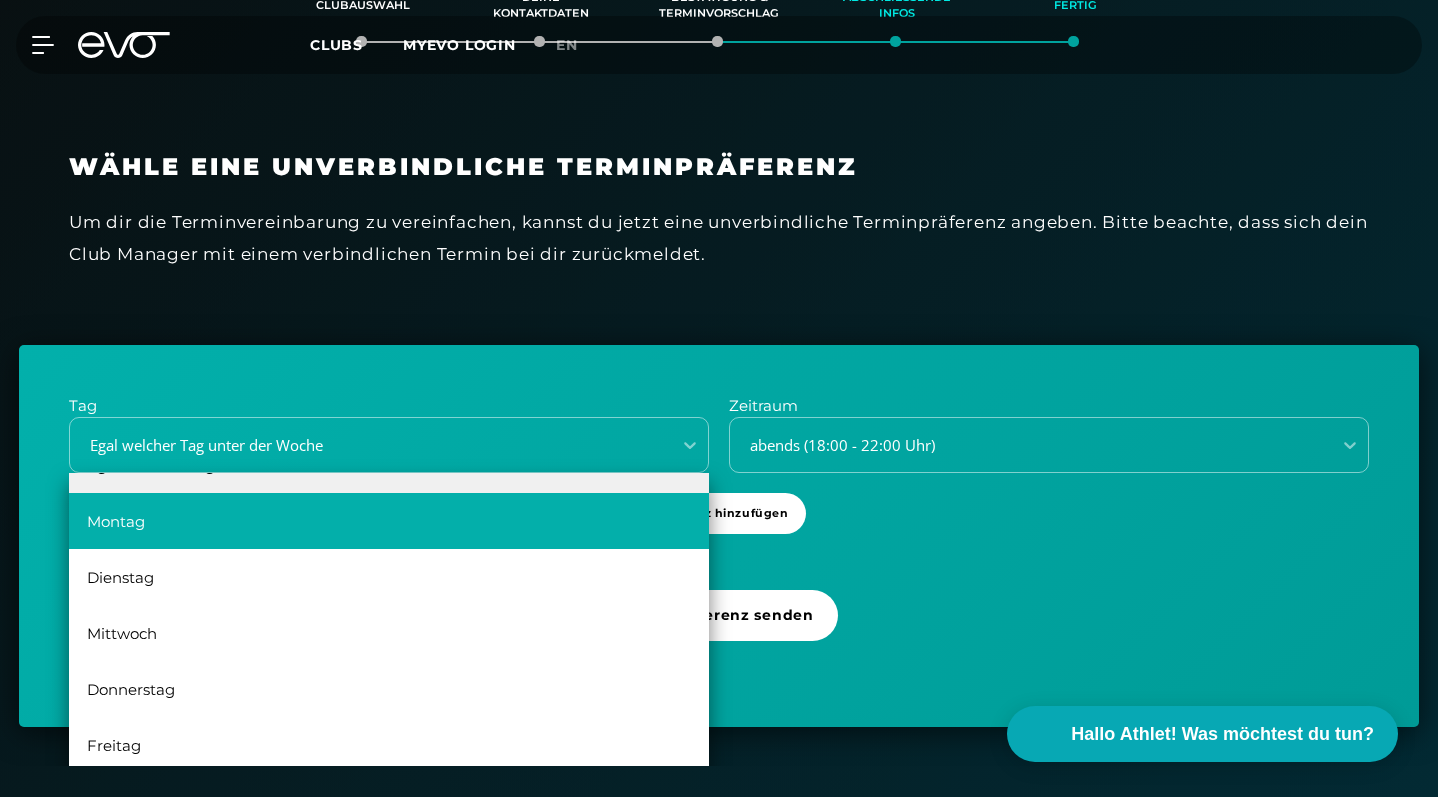 scroll, scrollTop: 36, scrollLeft: 0, axis: vertical 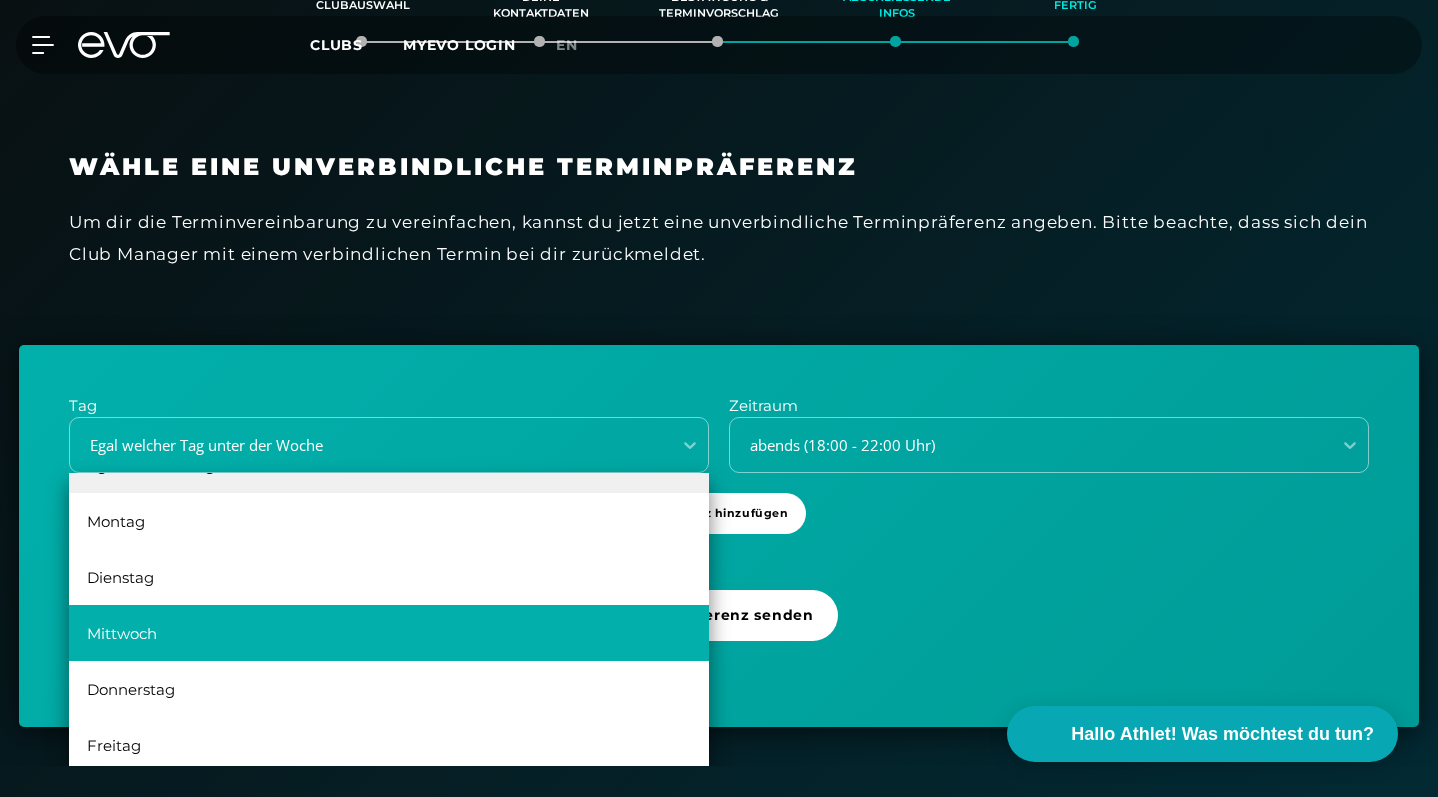 click on "Mittwoch" at bounding box center [389, 633] 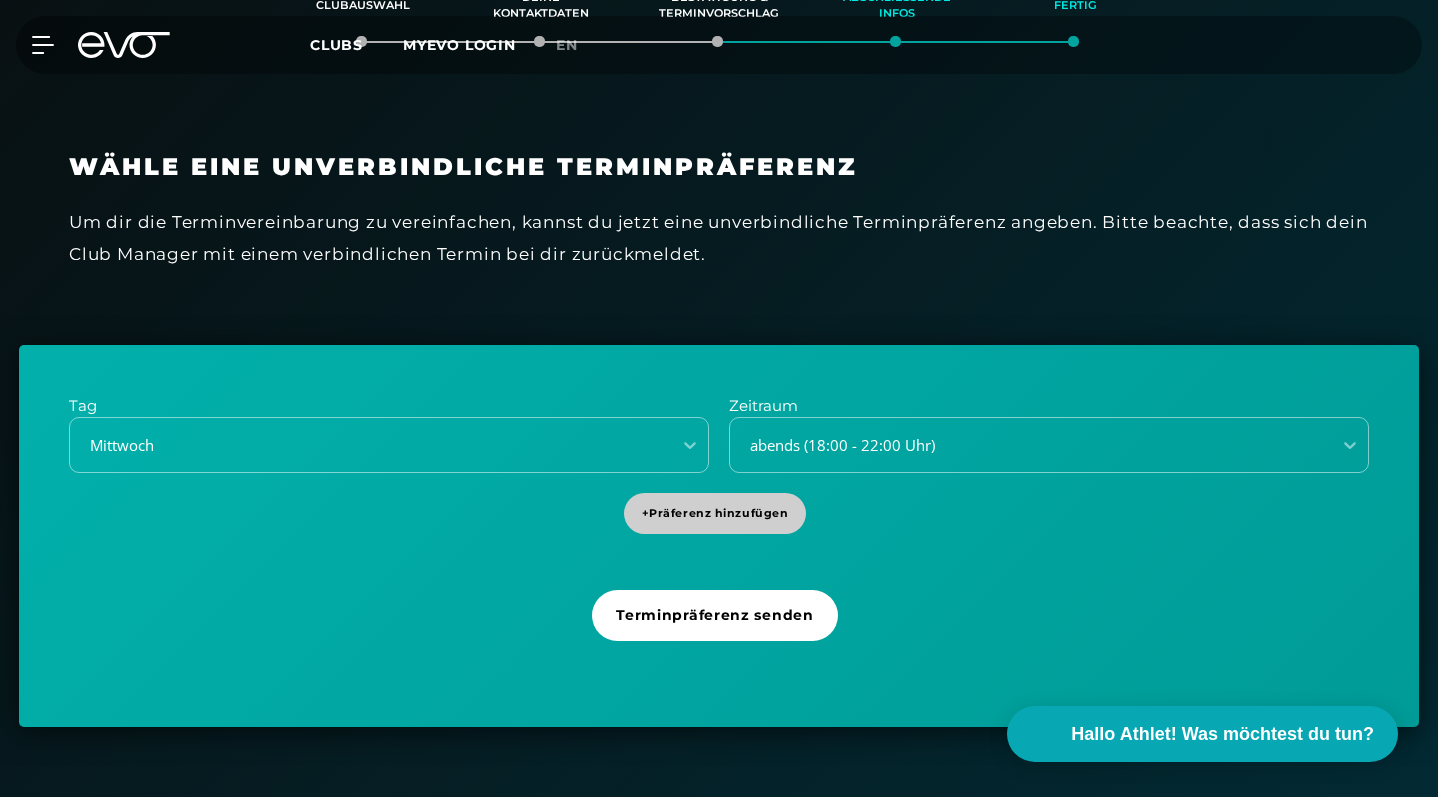 click on "+  Präferenz hinzufügen" at bounding box center (715, 513) 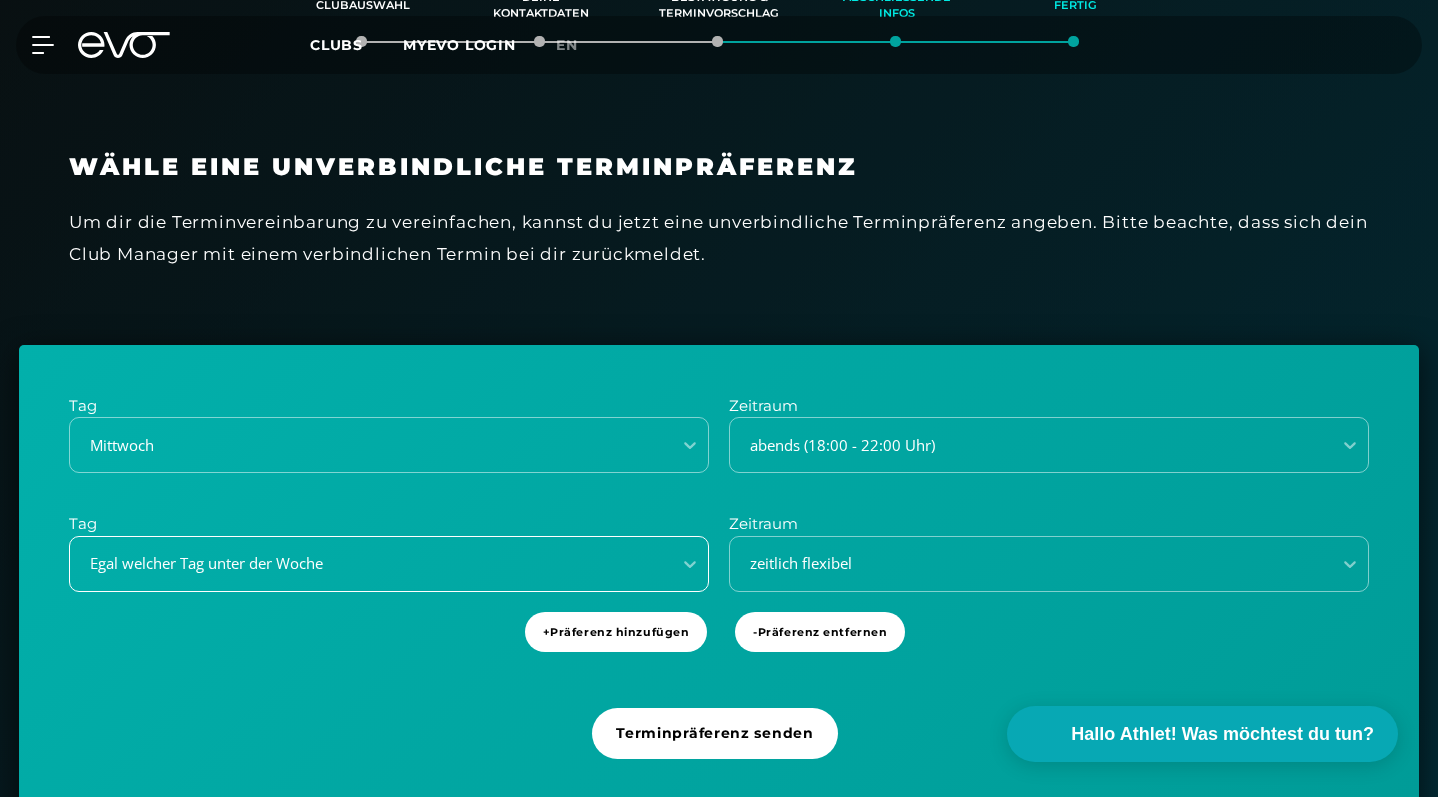 click on "Egal welcher Tag unter der Woche" at bounding box center (389, 564) 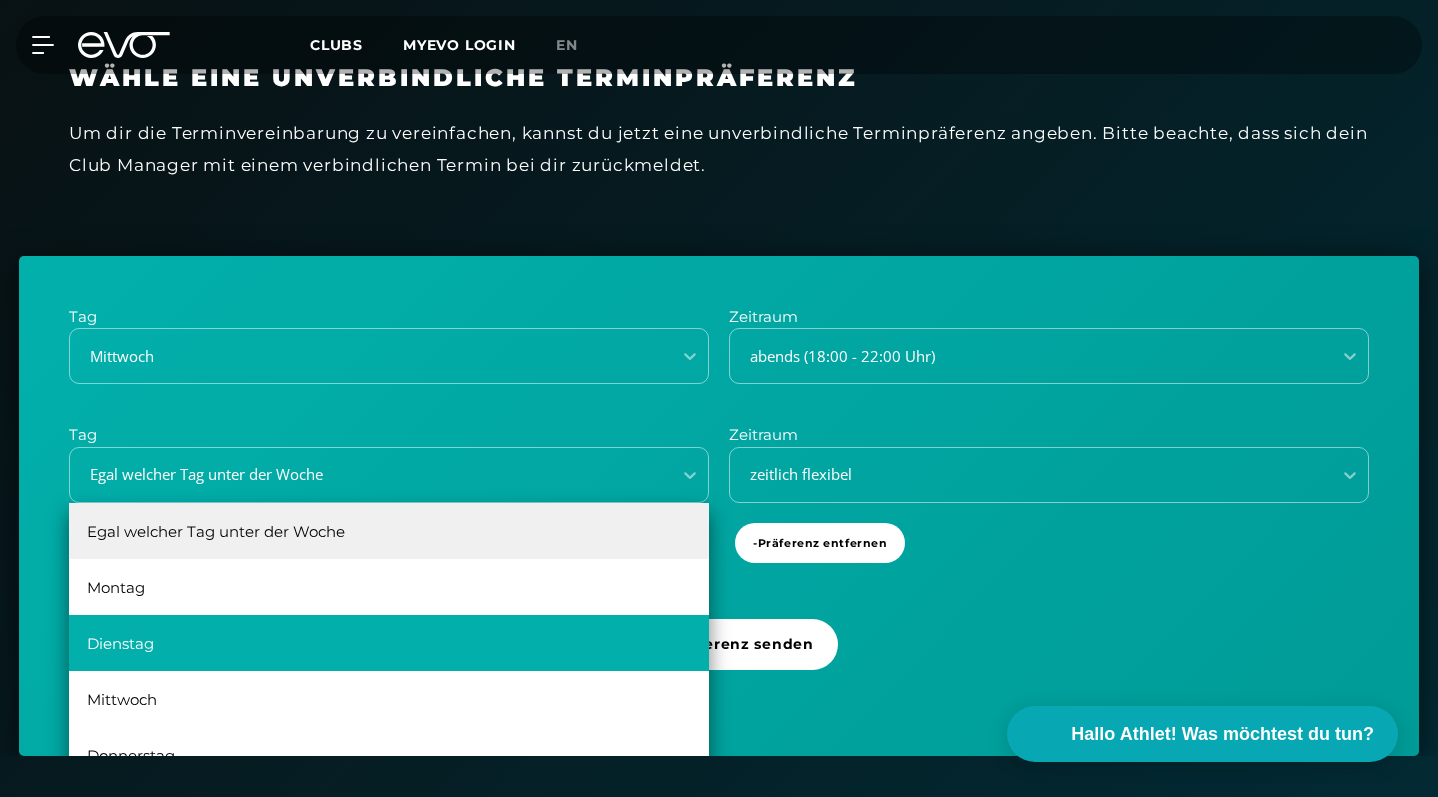 scroll, scrollTop: 645, scrollLeft: 0, axis: vertical 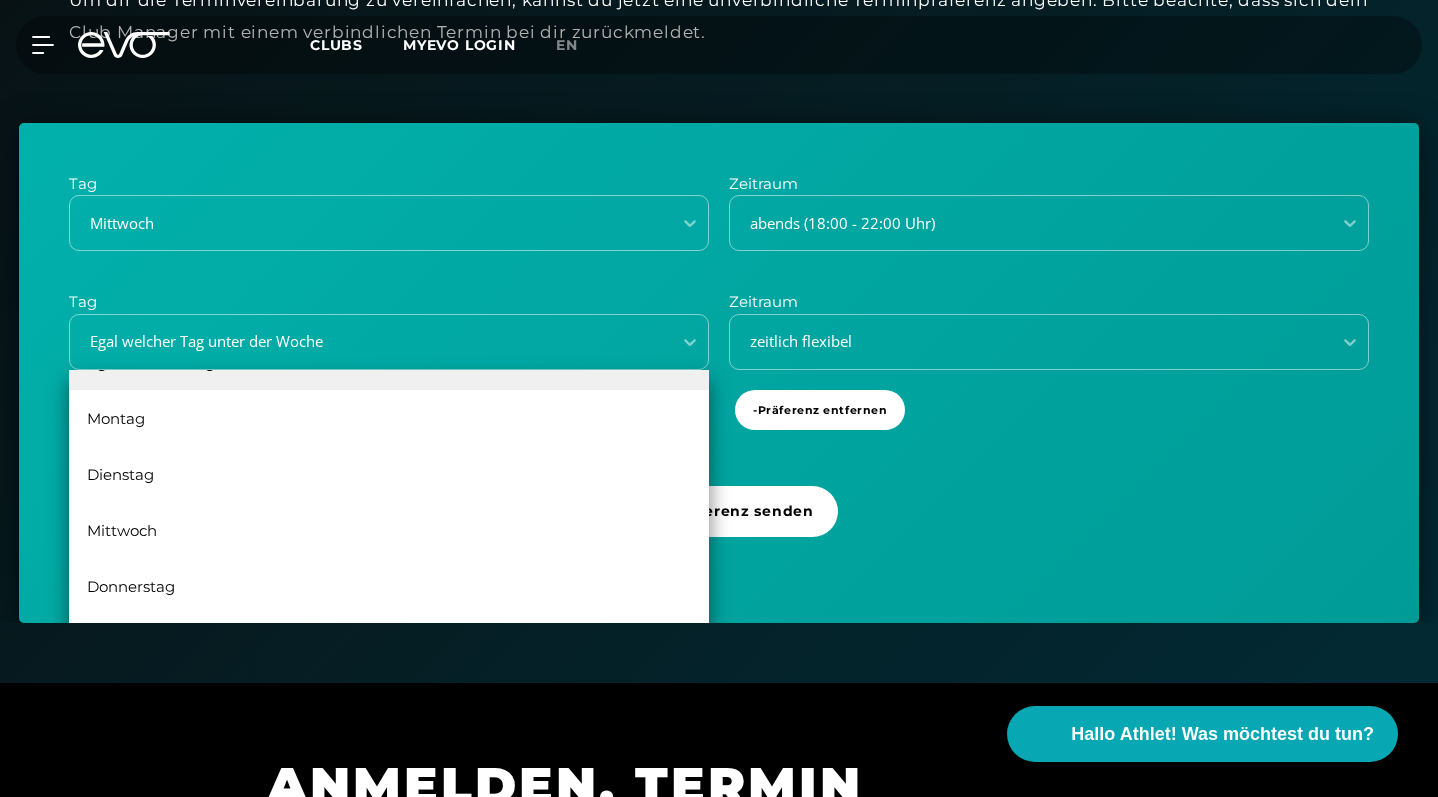 click on "Tag [DAY] Zeitraum [TIME] ([TIME] - [TIME] [TIME]) Tag Egal welcher Tag unter der Woche, [NUMBER] of [NUMBER] results available. Use Up and Down to choose options, press Enter to select the currently focused option, press Escape to exit the menu, press Tab to select the option and exit the menu. Egal welcher Tag unter der Woche Egal welcher Tag unter der Woche [DAY] [DAY] [DAY] [DAY] [DAY] Zeitraum zeitlich flexibel" at bounding box center (719, 271) 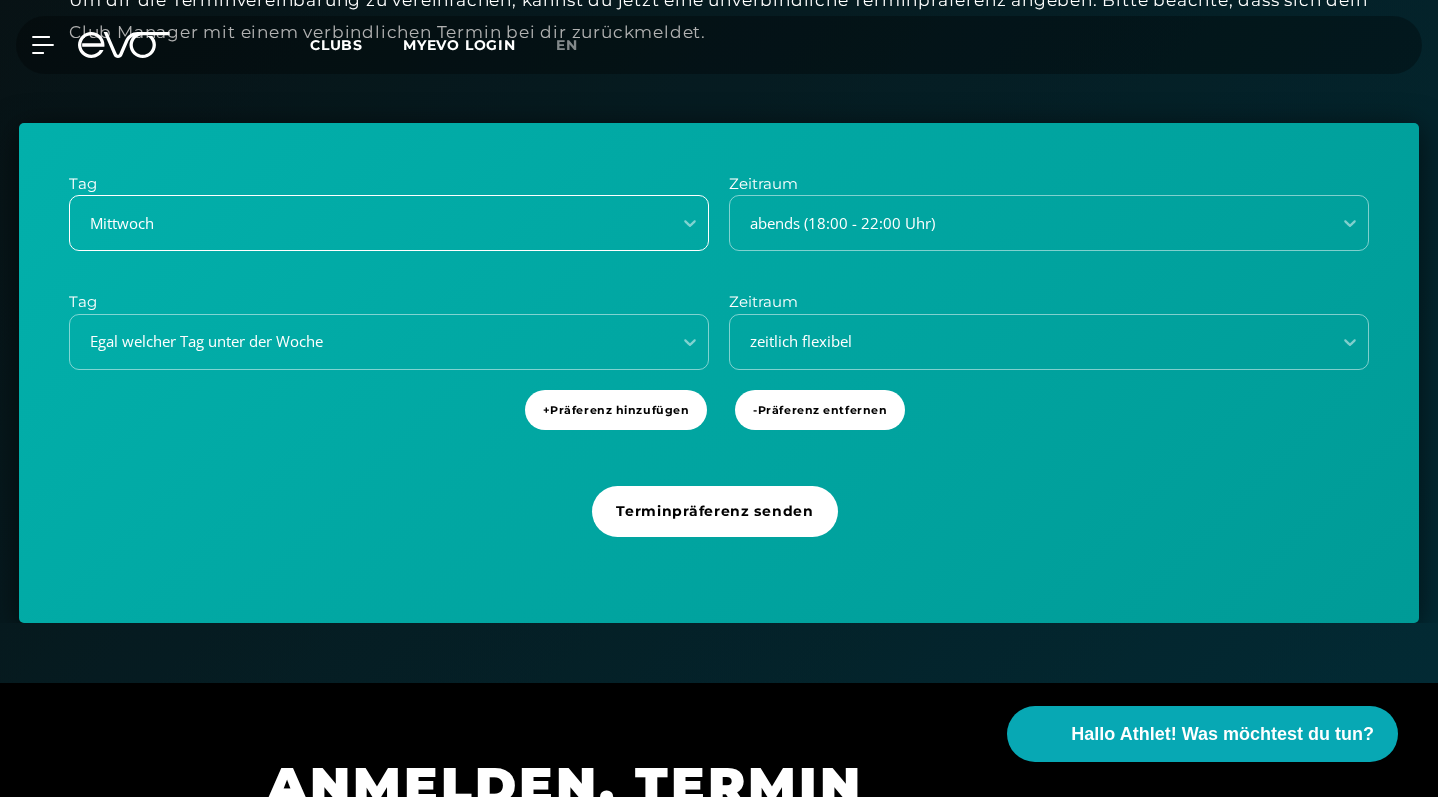 click on "Mittwoch" at bounding box center [389, 223] 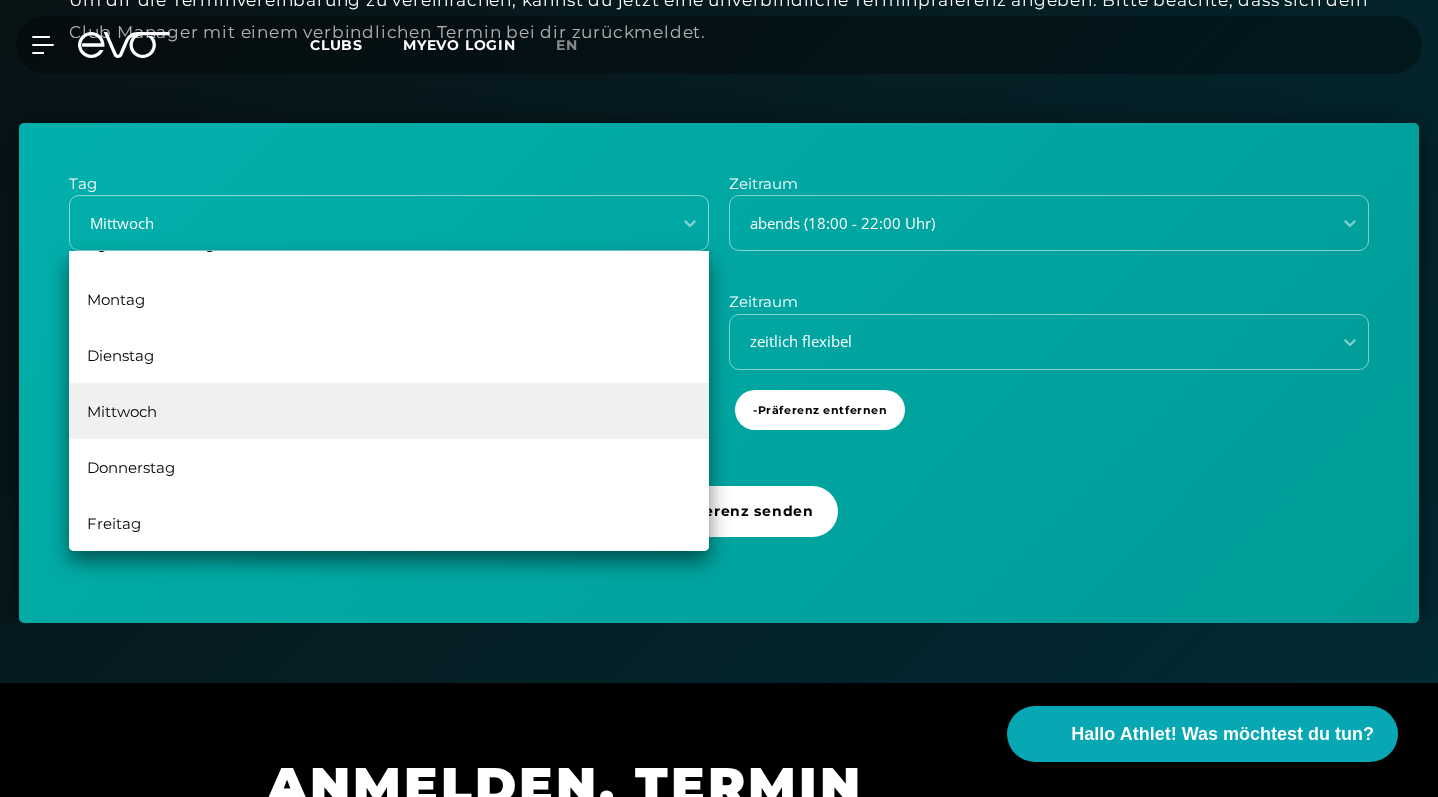 scroll, scrollTop: 36, scrollLeft: 0, axis: vertical 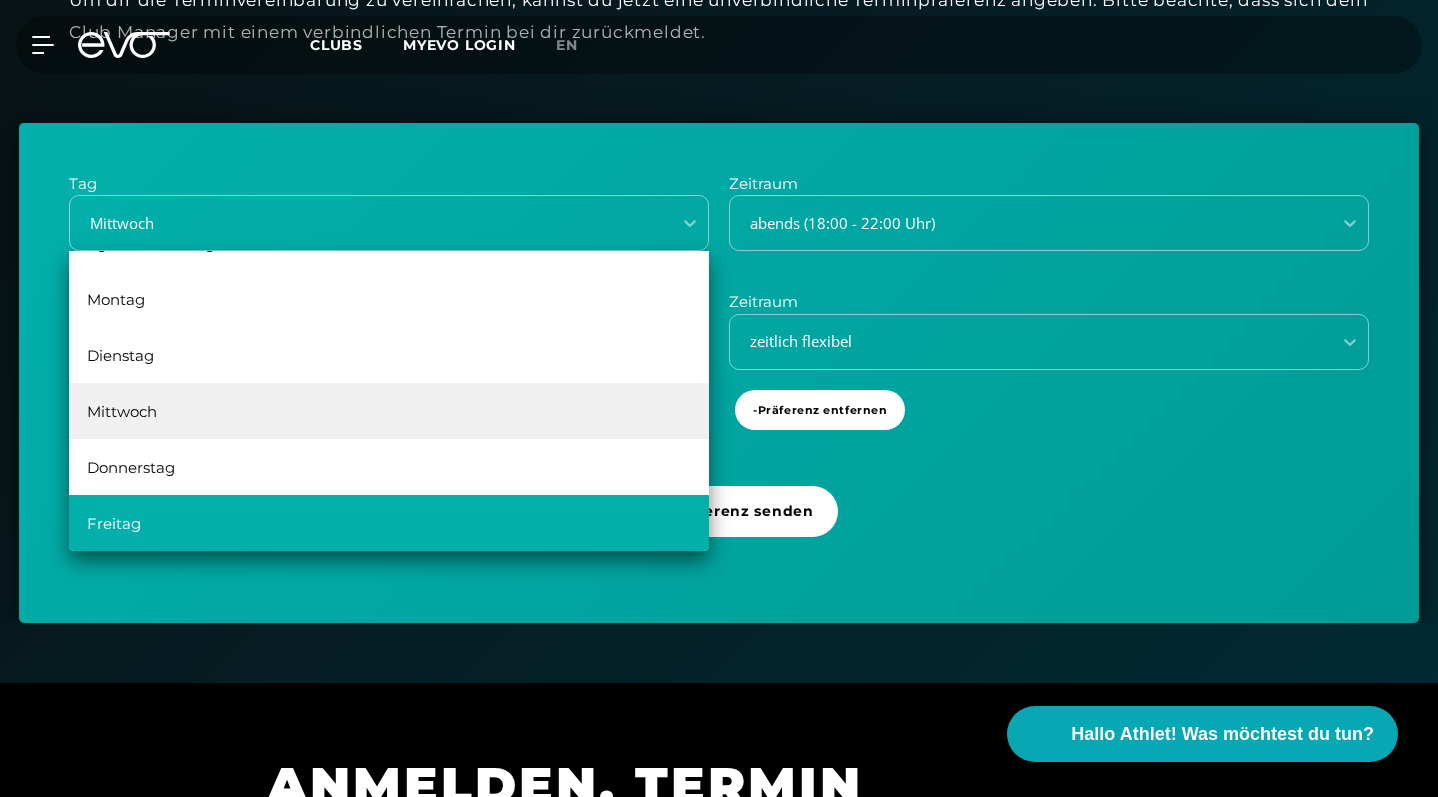 click on "Freitag" at bounding box center [389, 523] 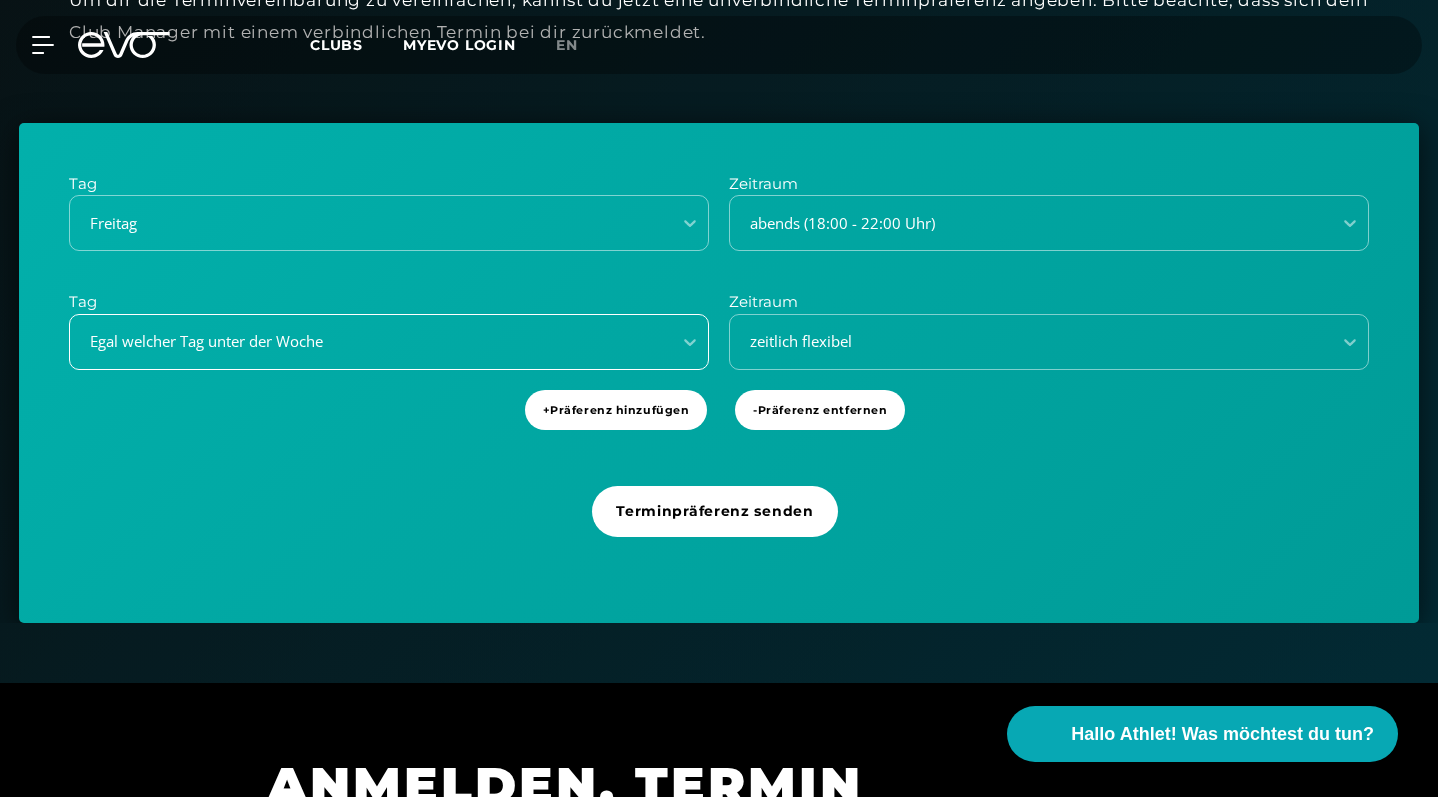 click on "Egal welcher Tag unter der Woche" at bounding box center [370, 341] 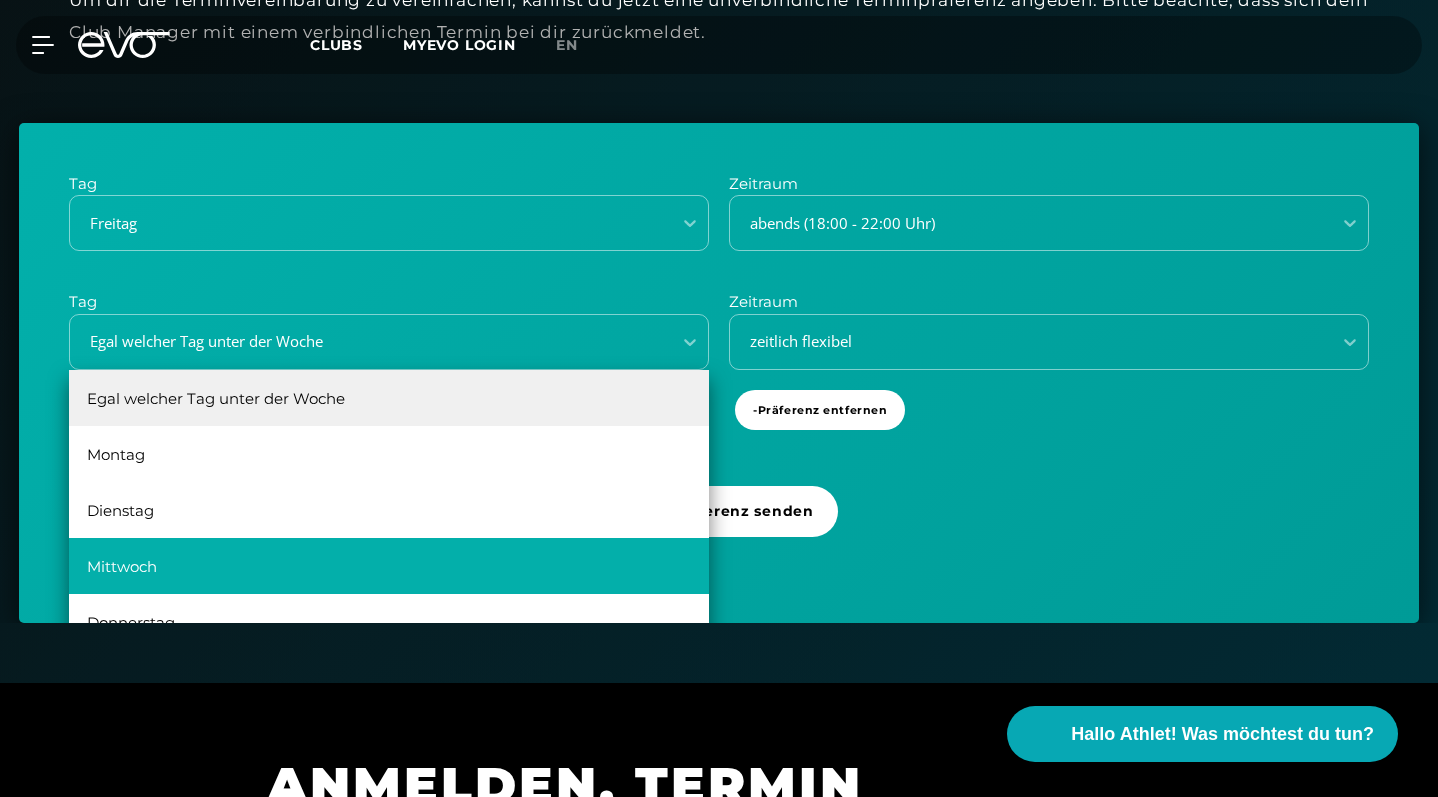 click on "Mittwoch" at bounding box center (389, 566) 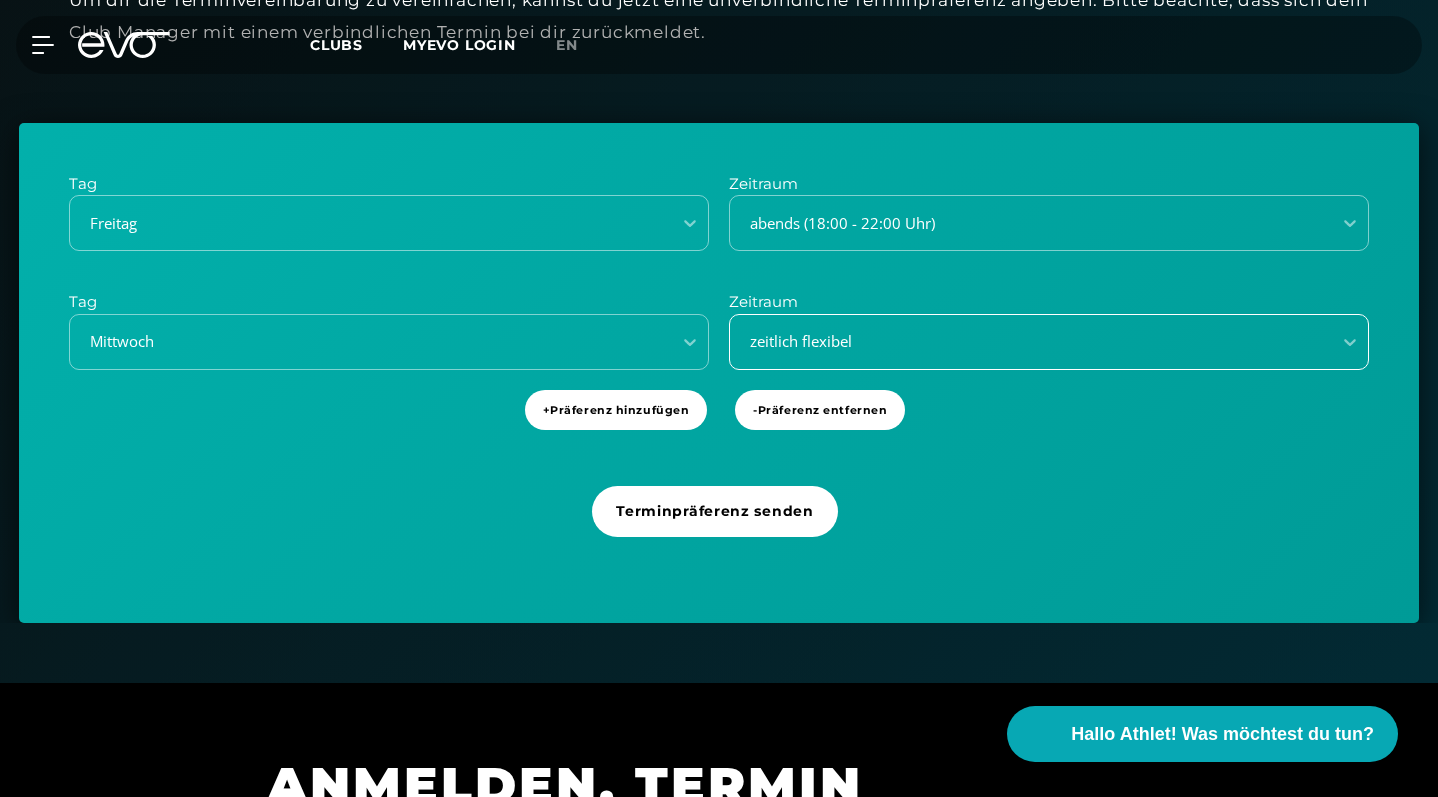 click on "zeitlich flexibel" at bounding box center [1049, 342] 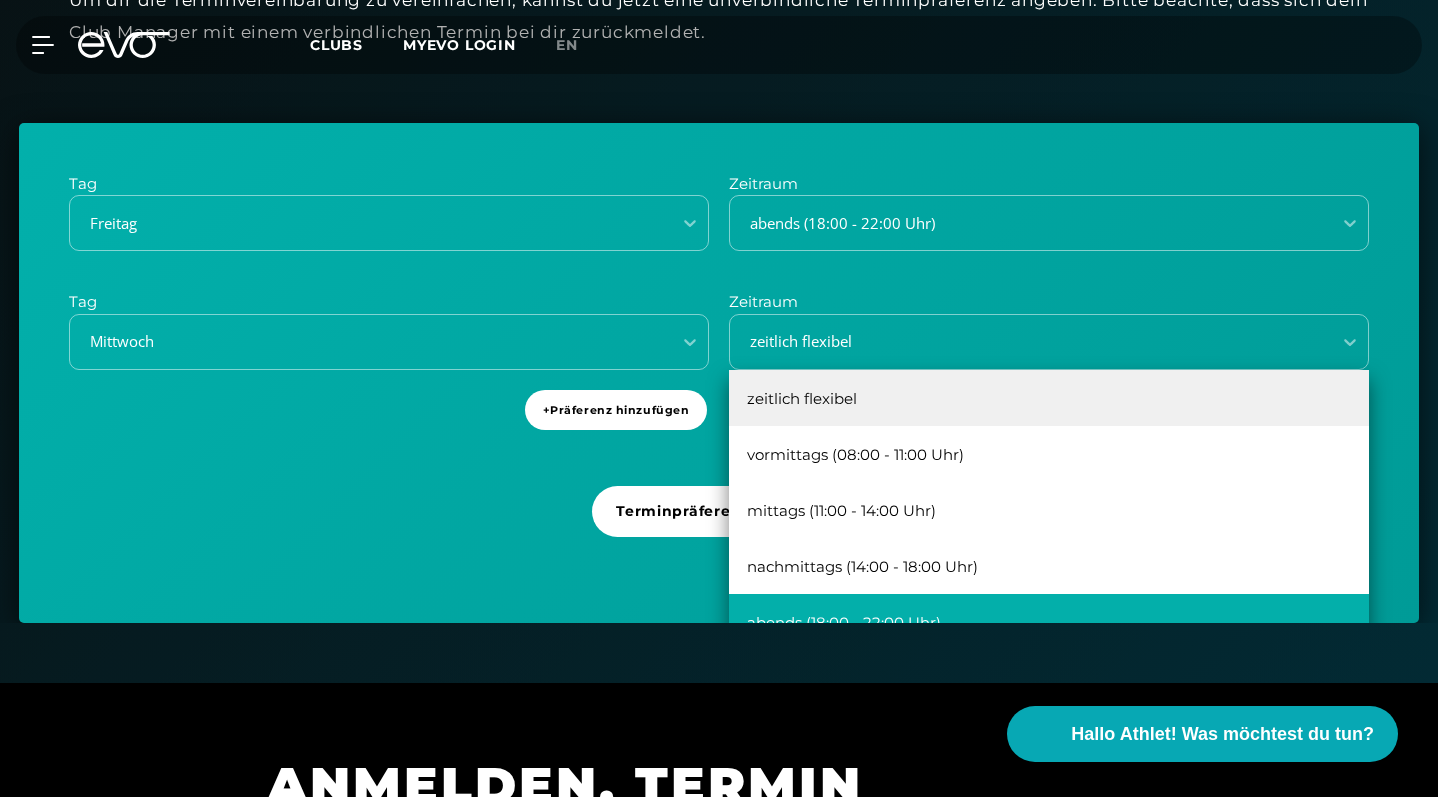 click on "abends (18:00 - 22:00 Uhr)" at bounding box center [1049, 622] 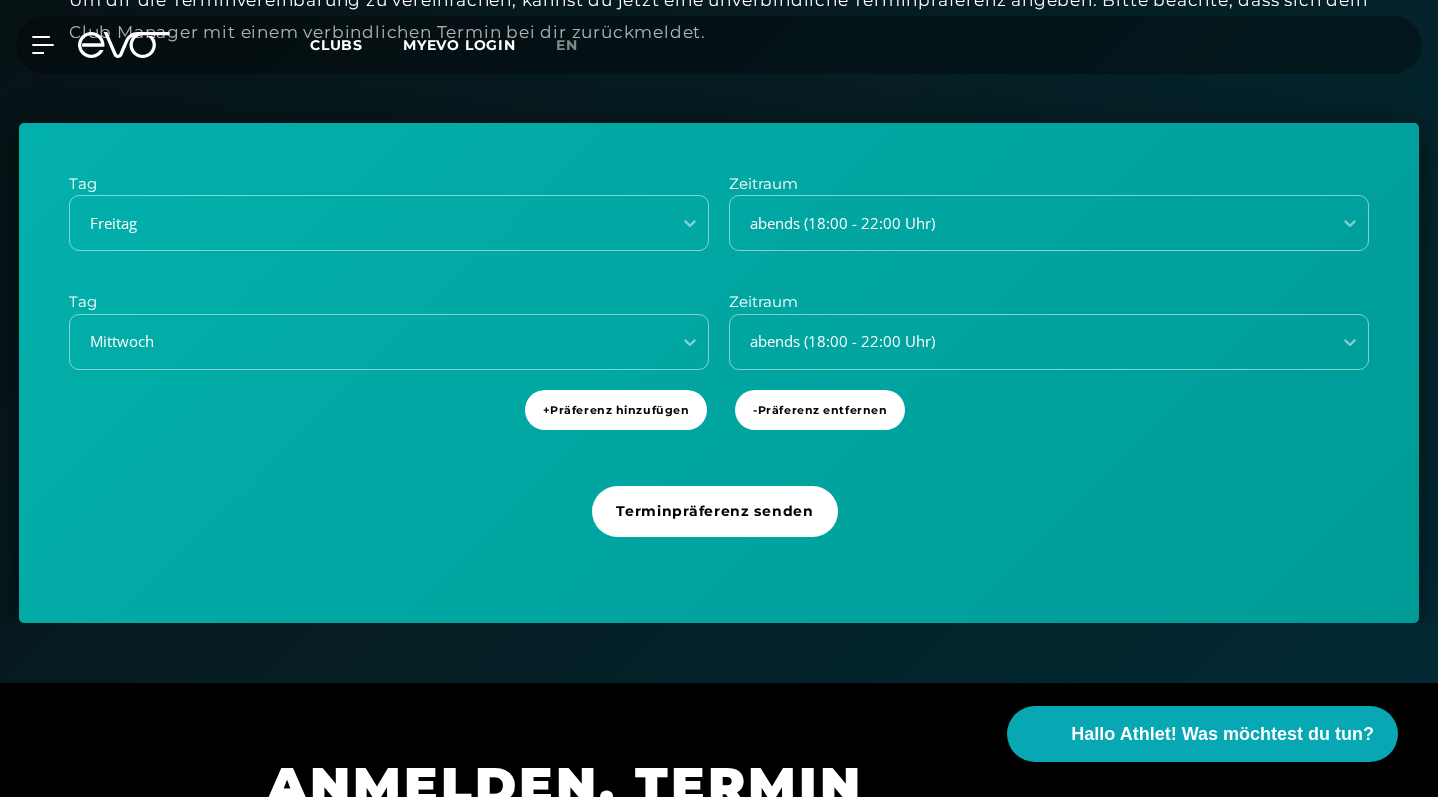 click on "Terminpräferenz senden" at bounding box center [718, 529] 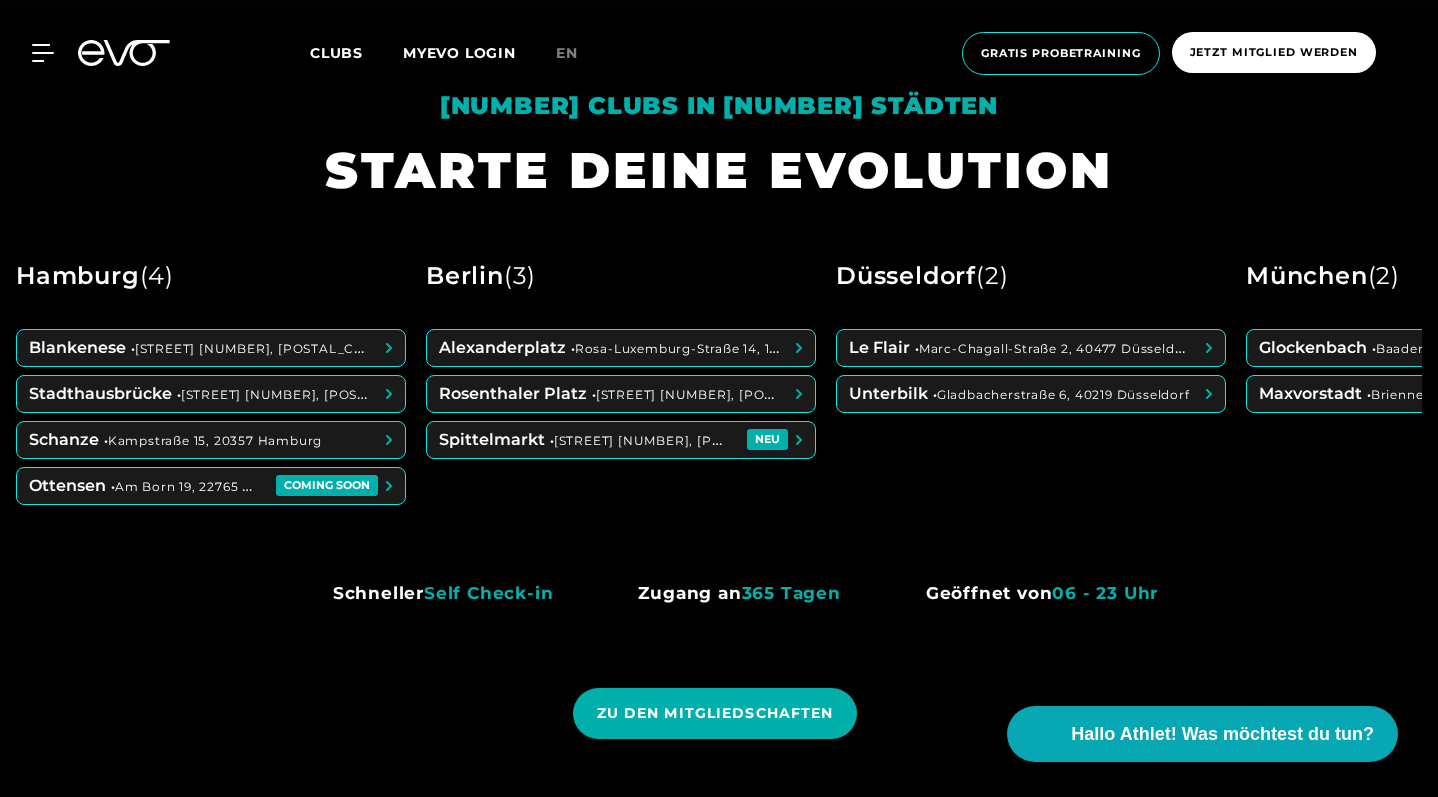 click on "100% Fokus auf dein Training" at bounding box center [712, -281] 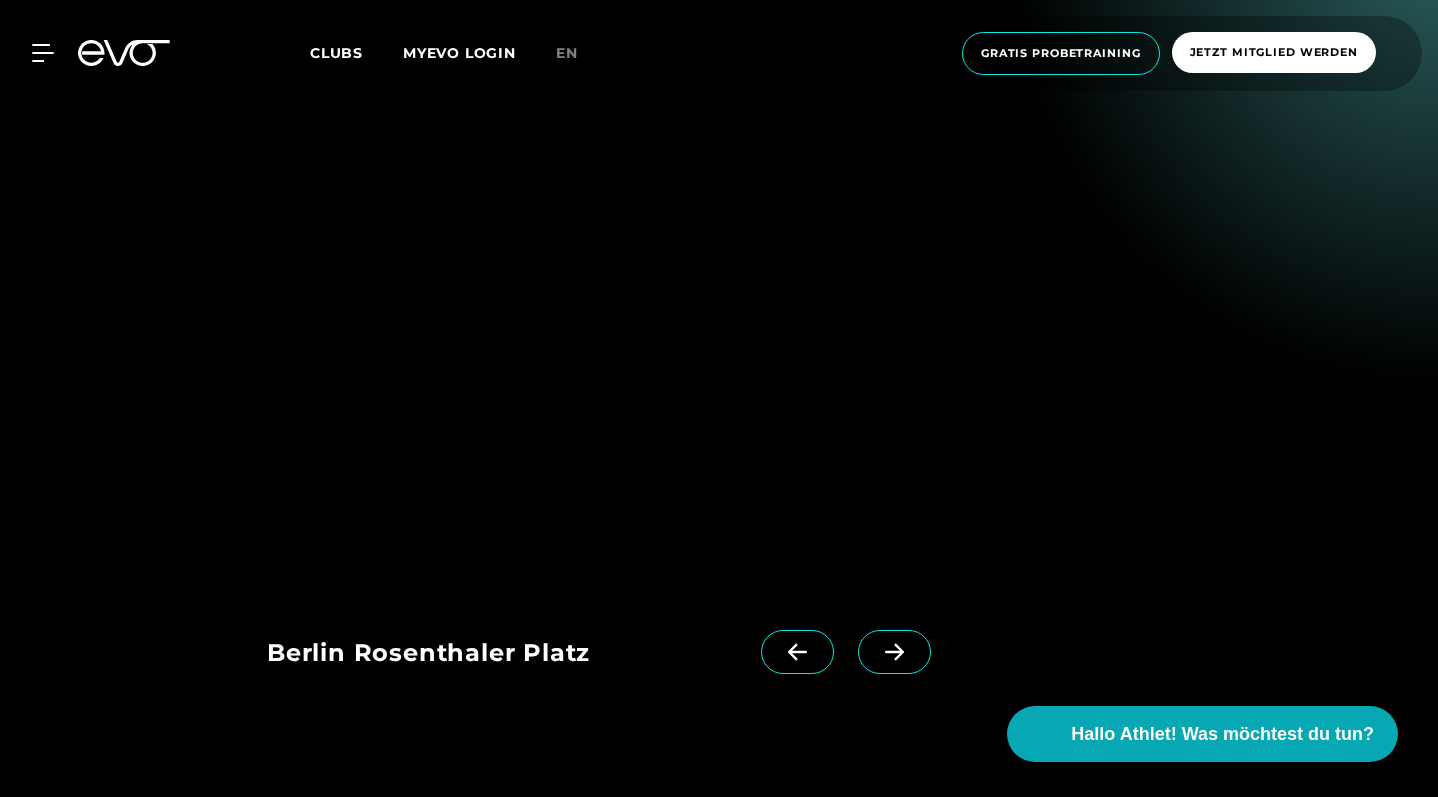 scroll, scrollTop: 2941, scrollLeft: 0, axis: vertical 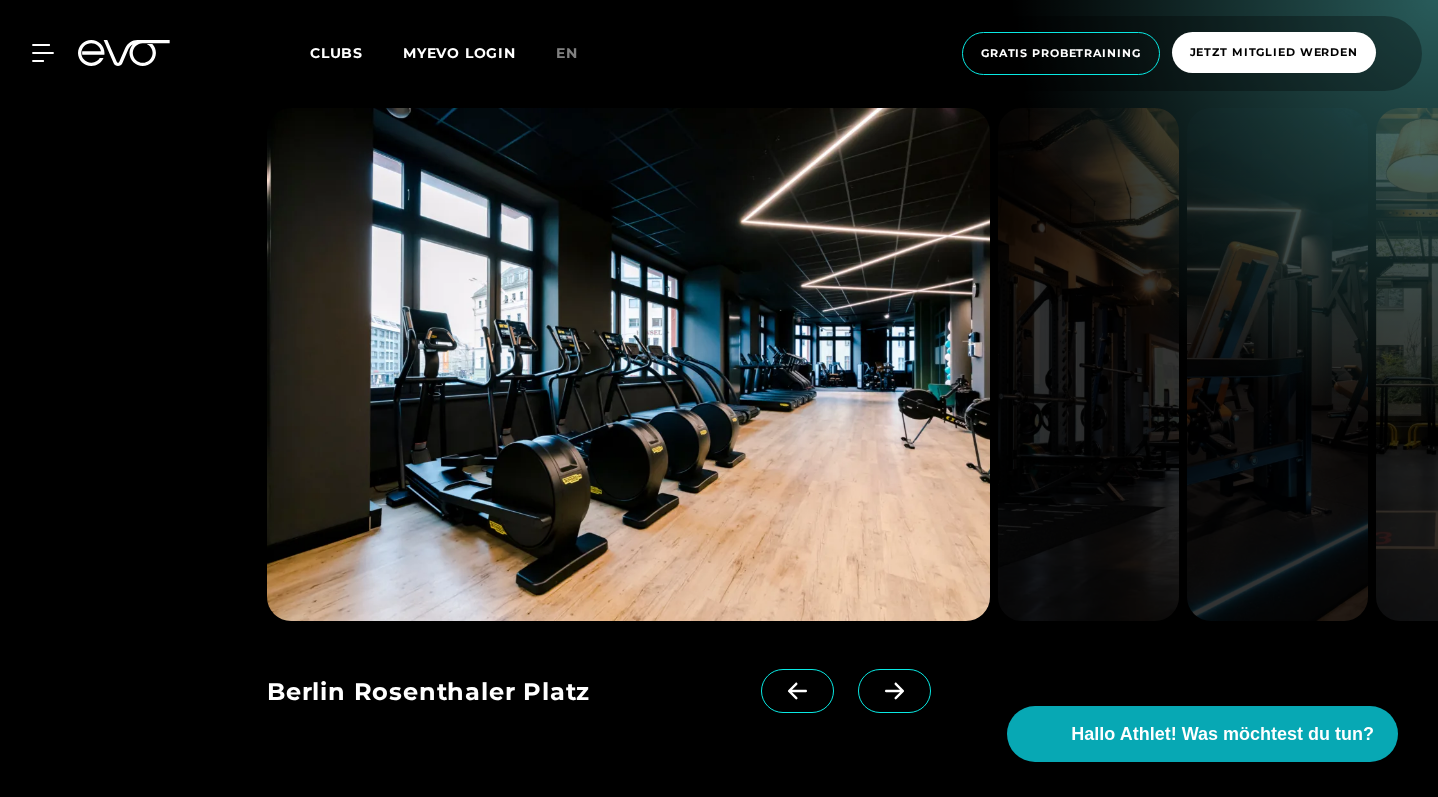 click at bounding box center (894, 691) 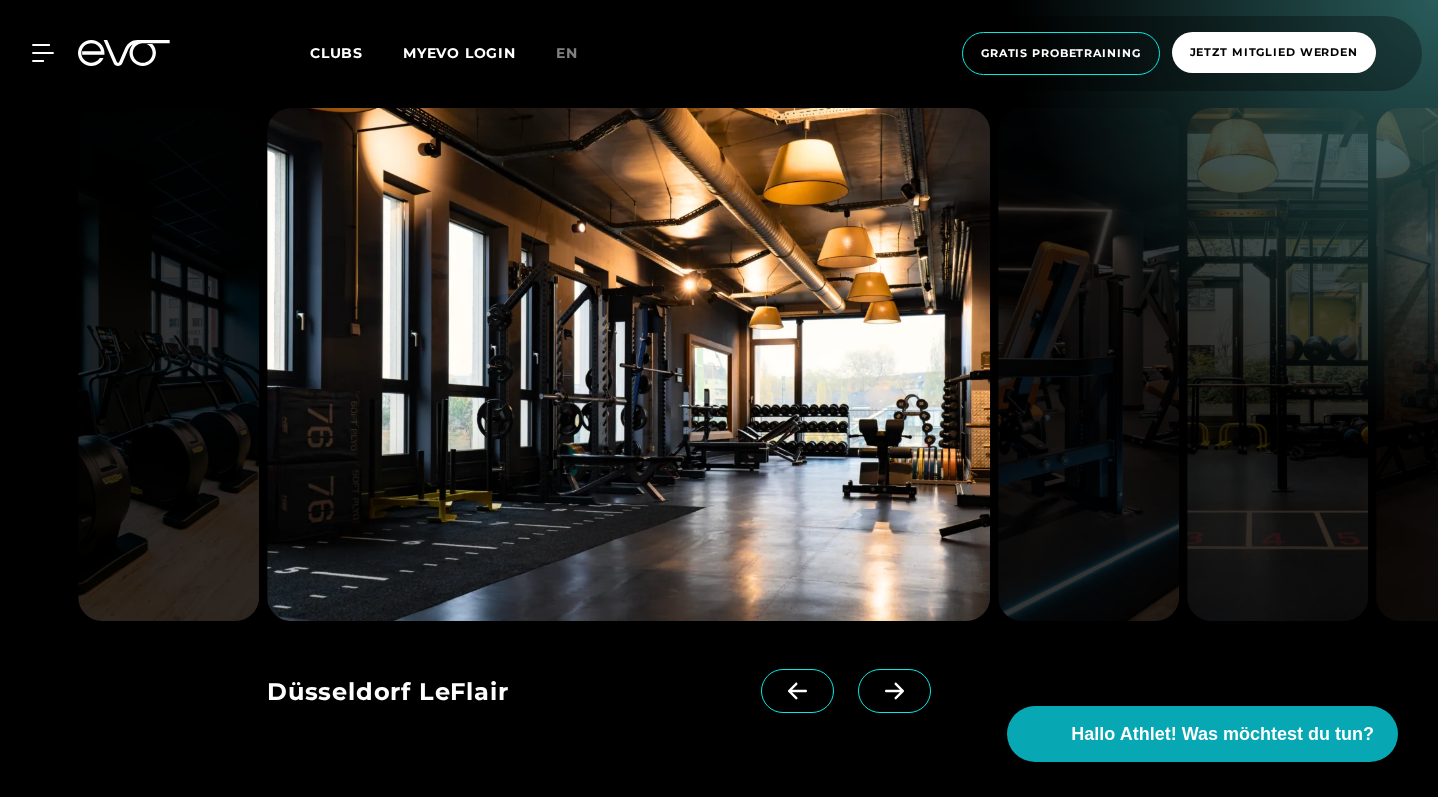 click 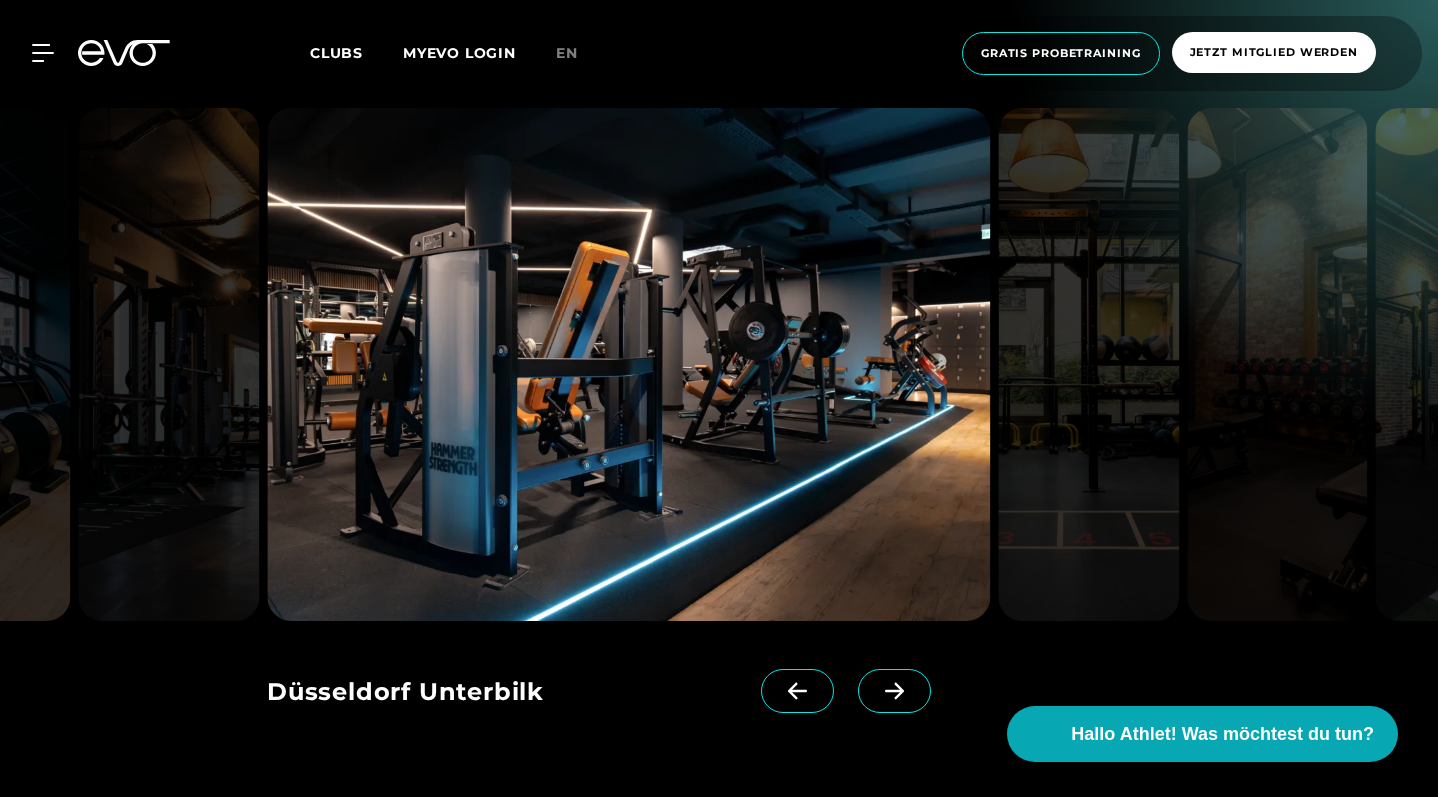 click 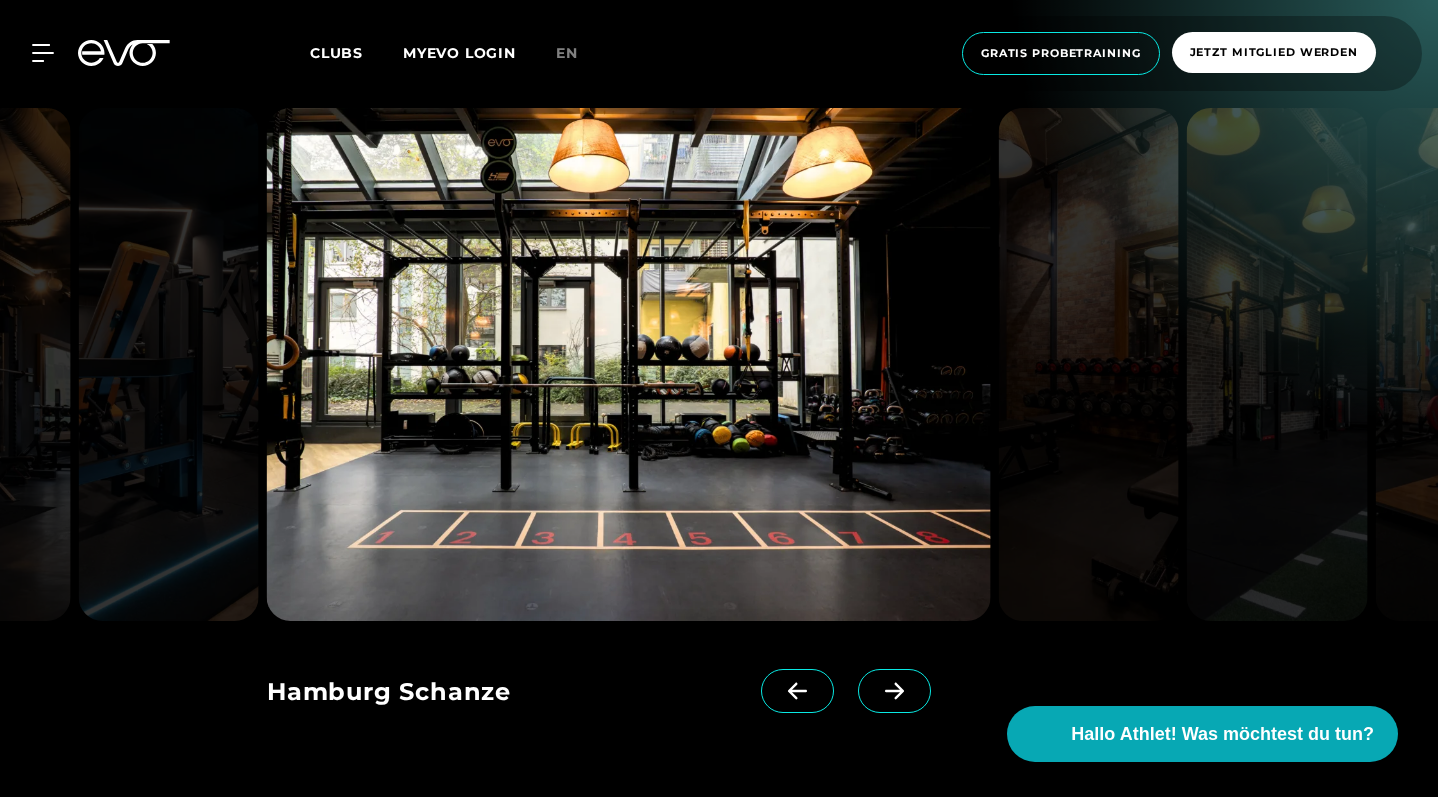 click 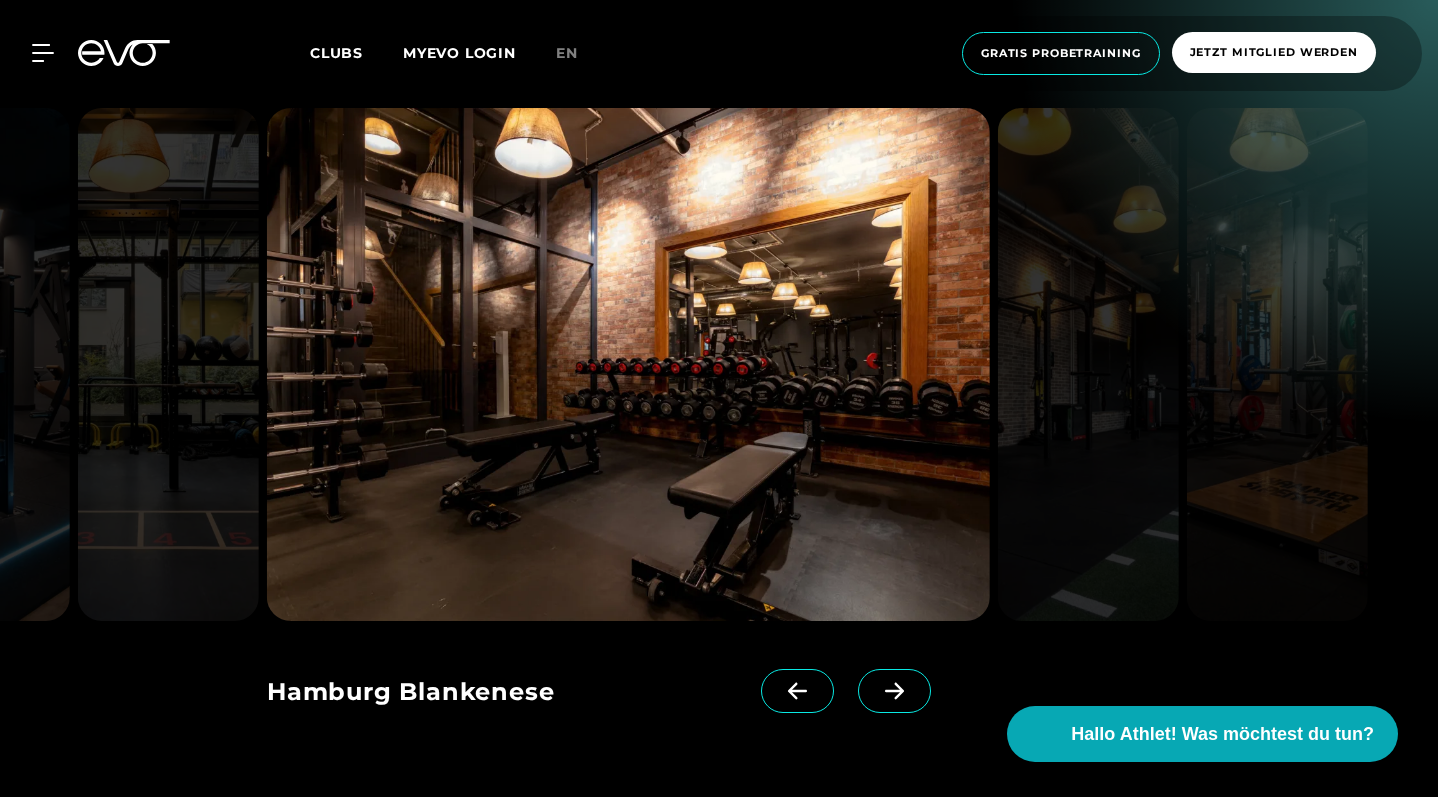 click 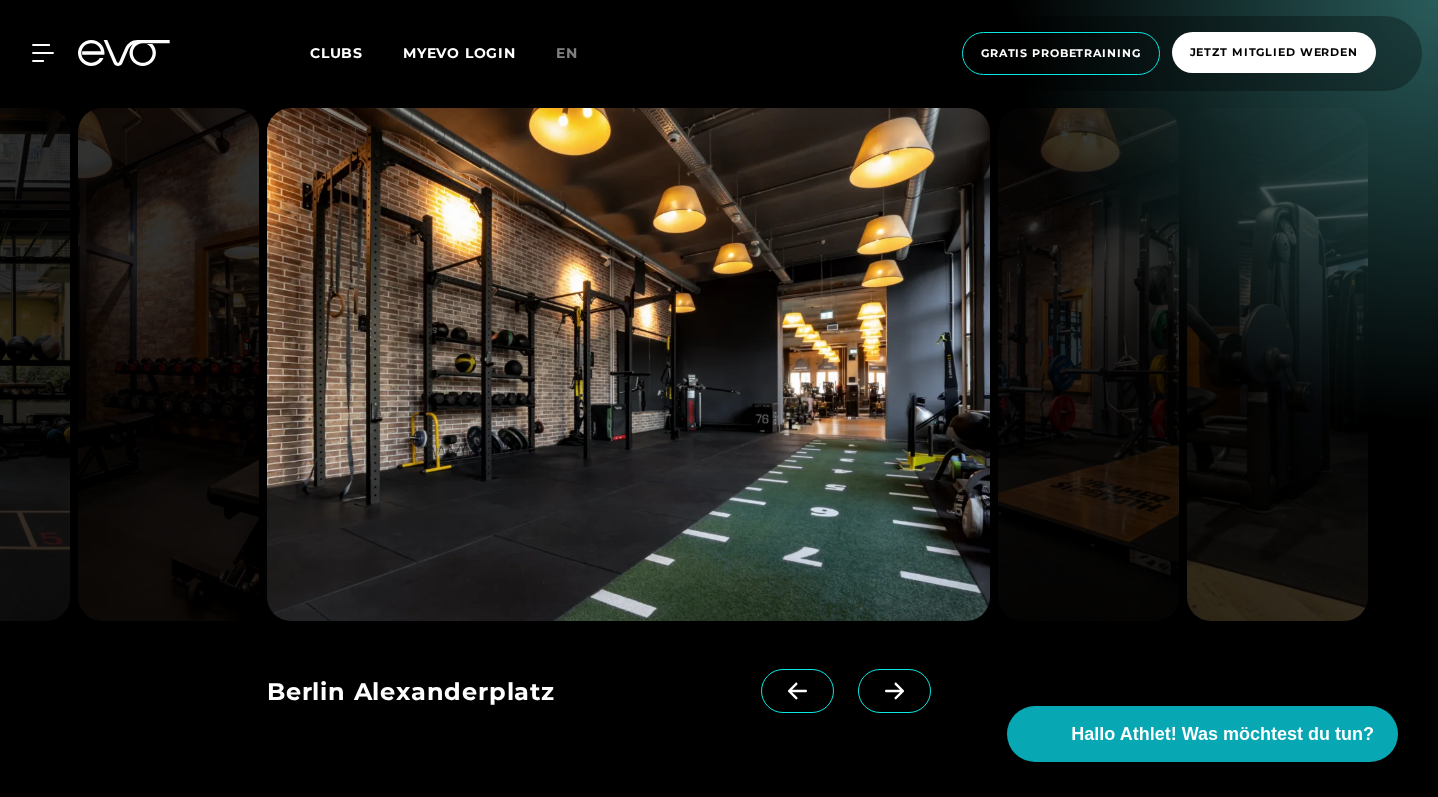 click 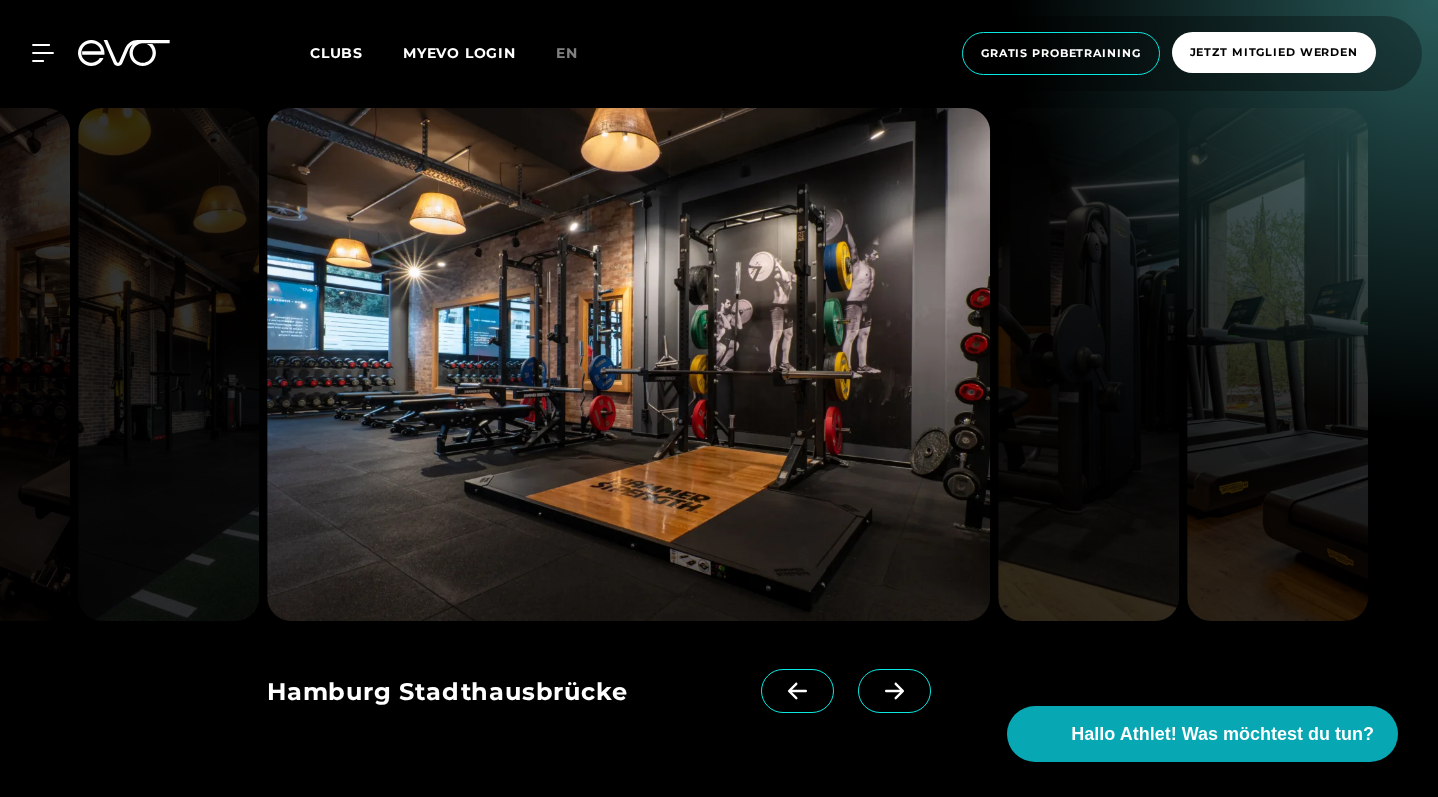 click 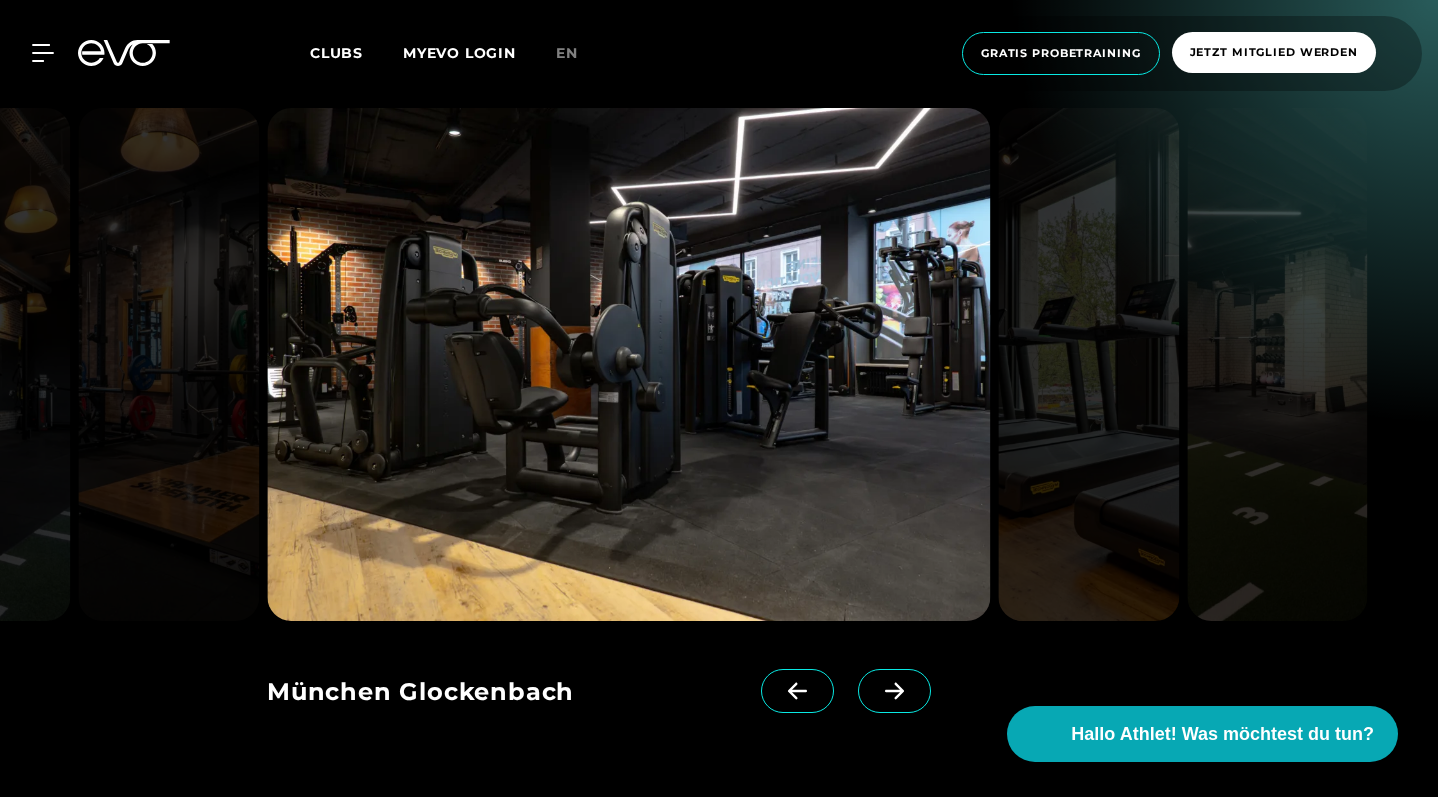 click 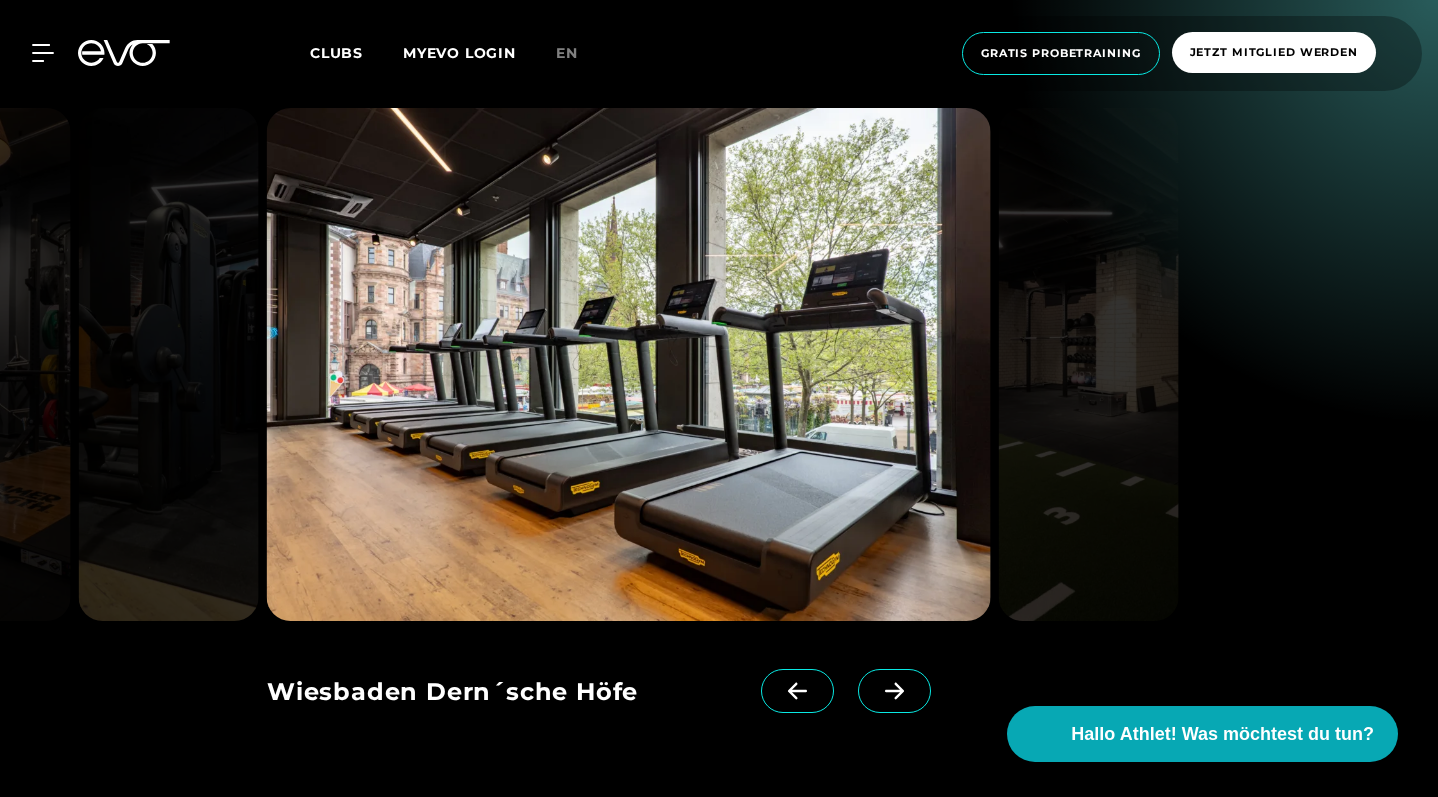 click 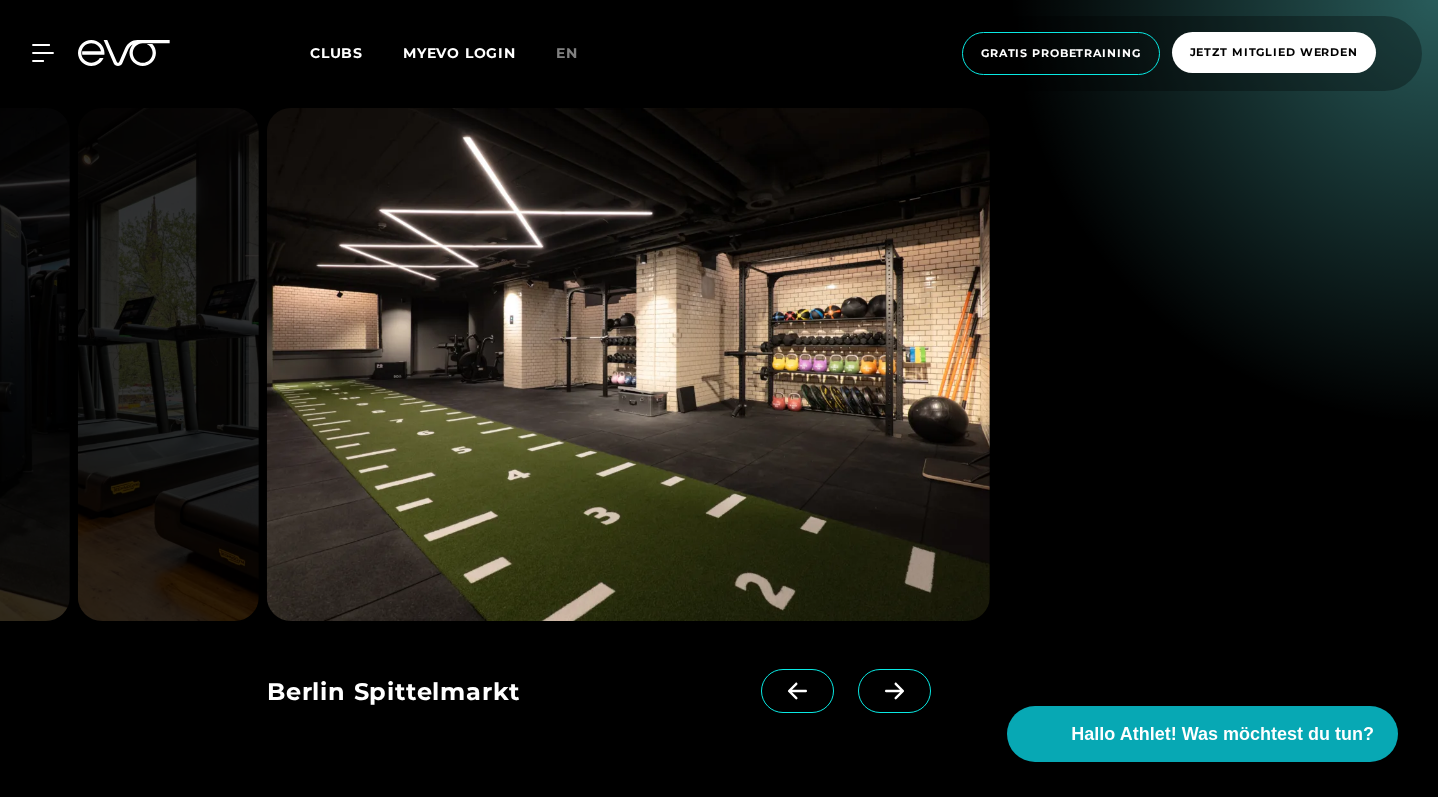 click 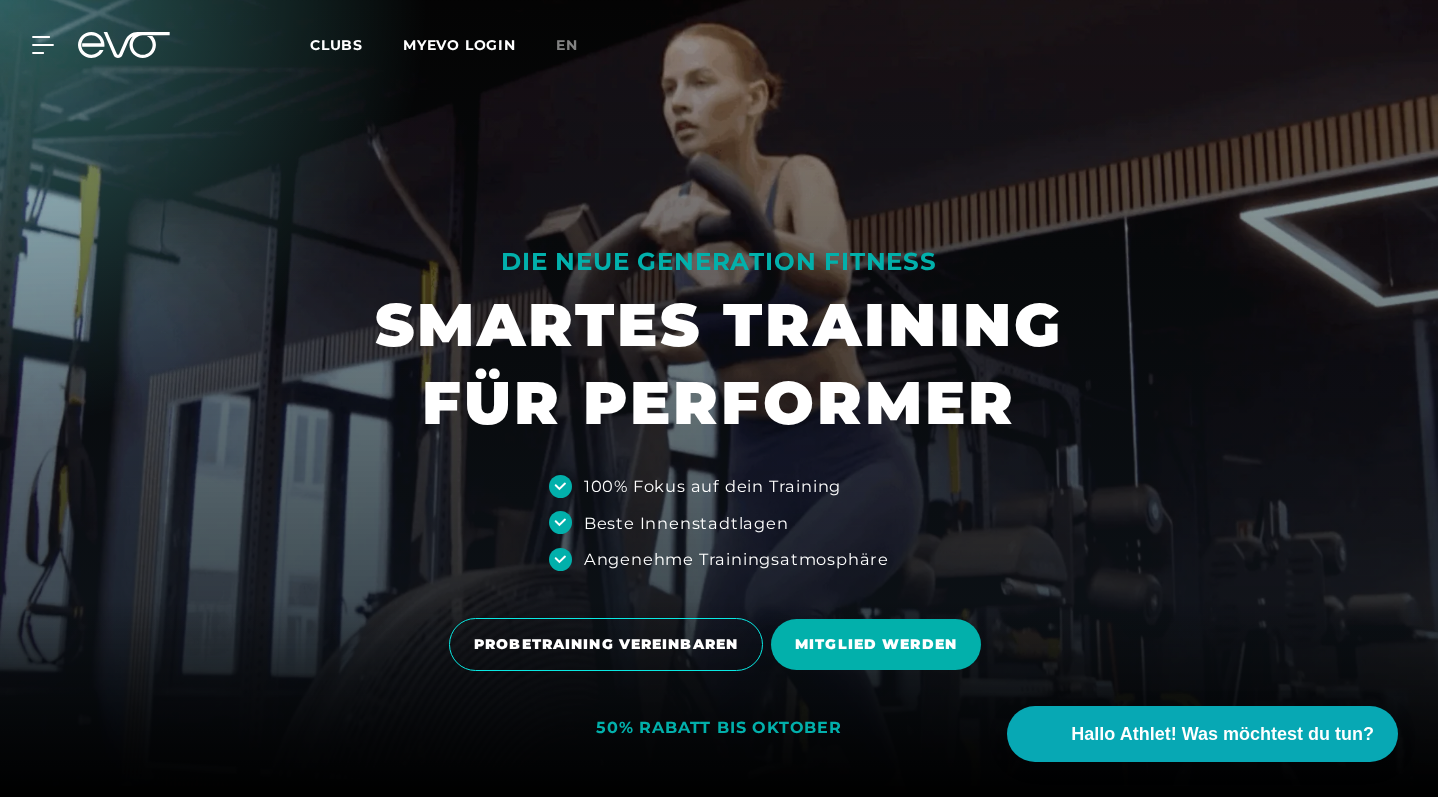 scroll, scrollTop: 0, scrollLeft: 0, axis: both 